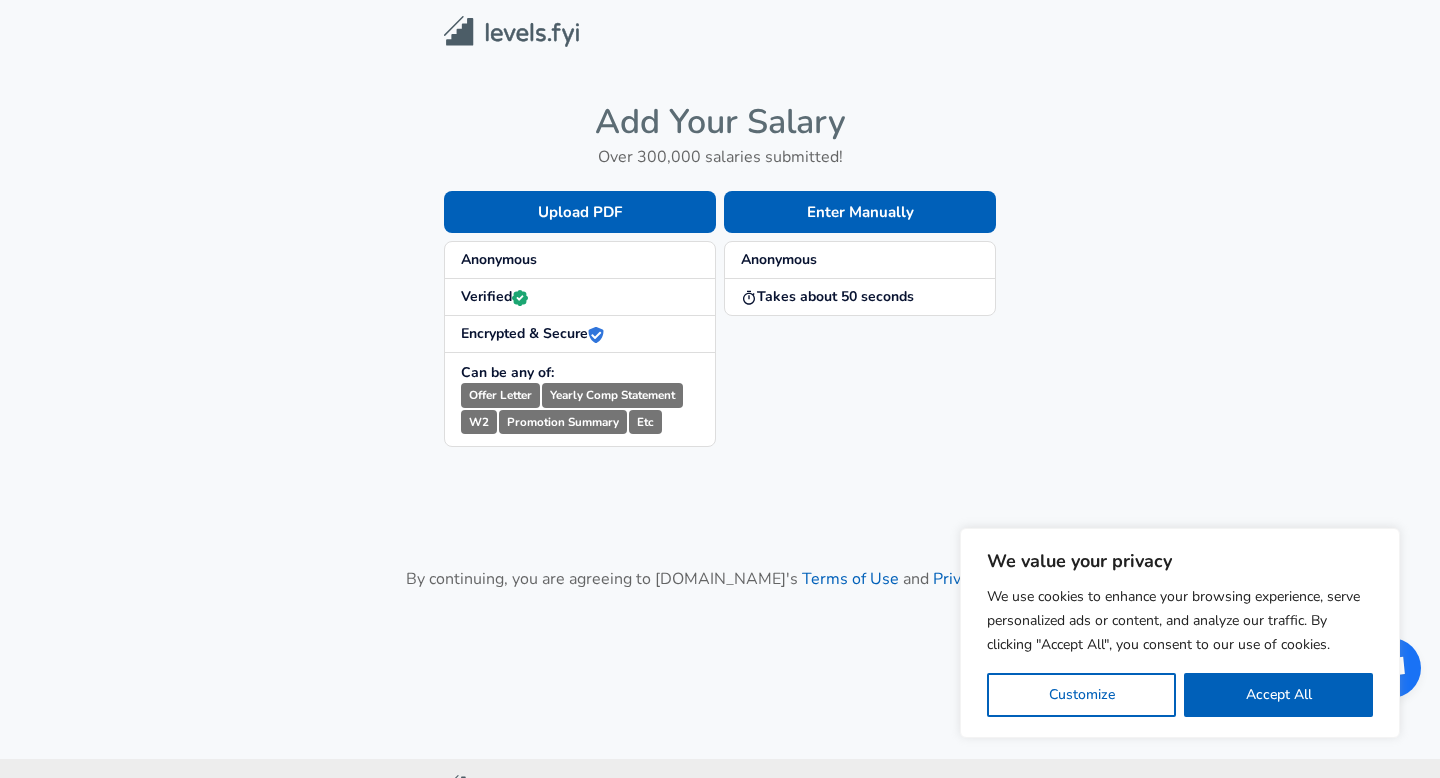 scroll, scrollTop: 0, scrollLeft: 0, axis: both 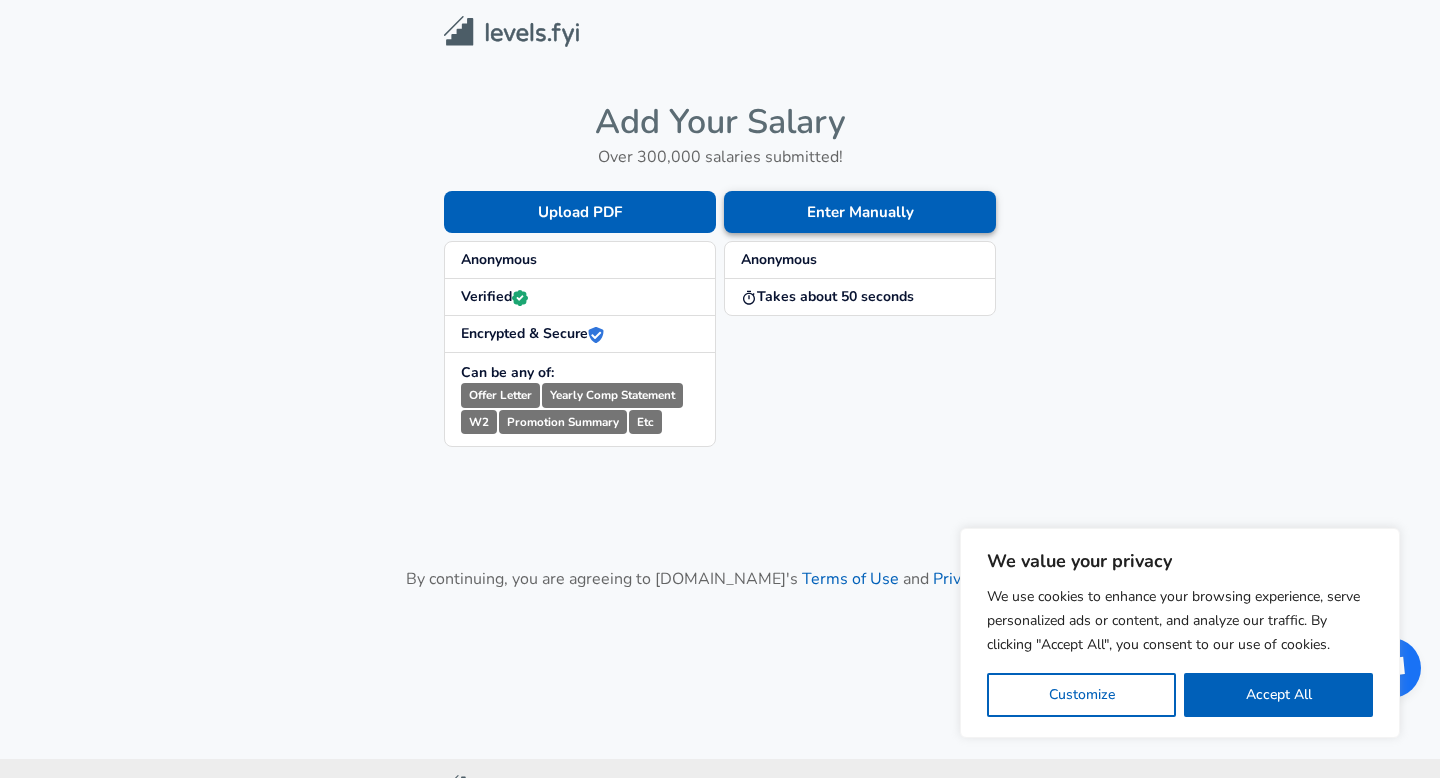 click on "Enter Manually" at bounding box center [860, 212] 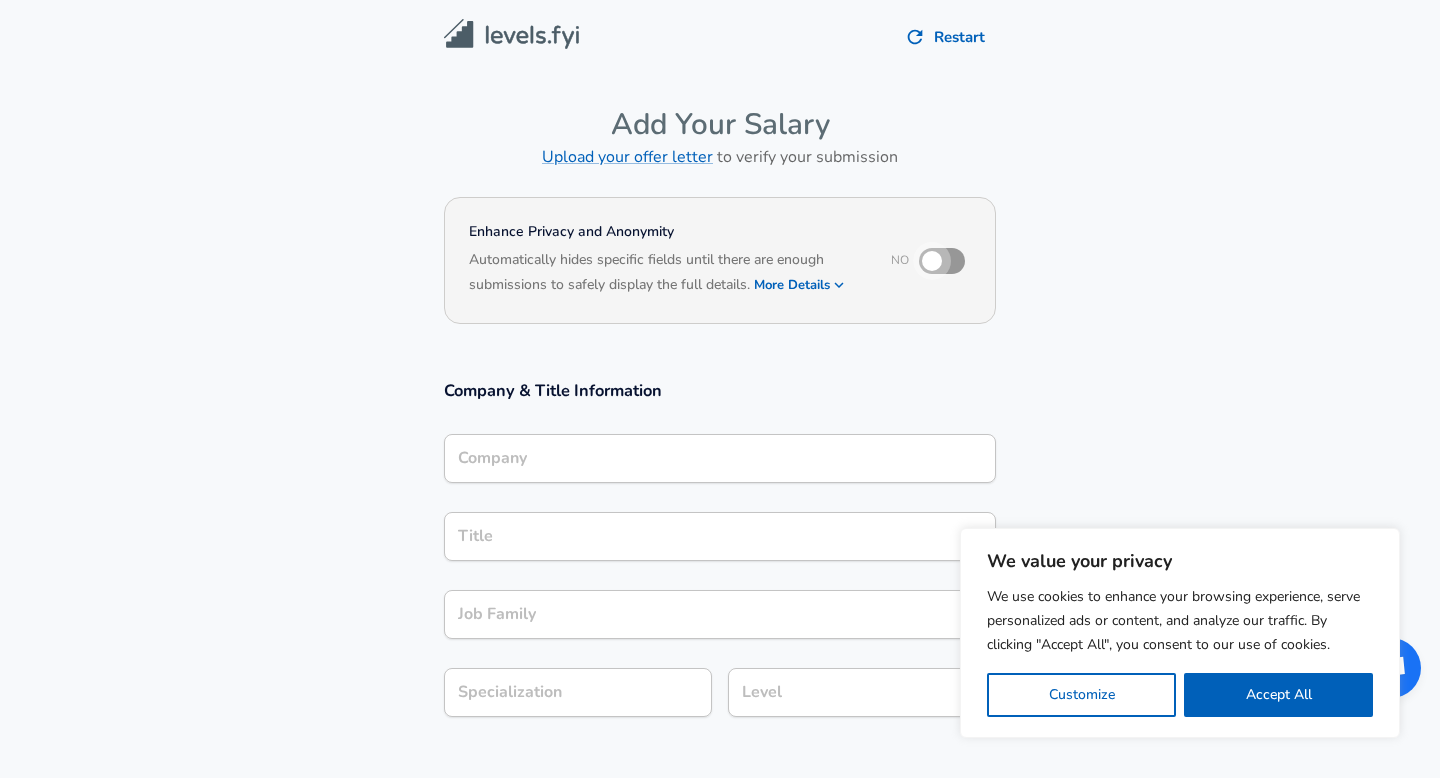 click at bounding box center (932, 261) 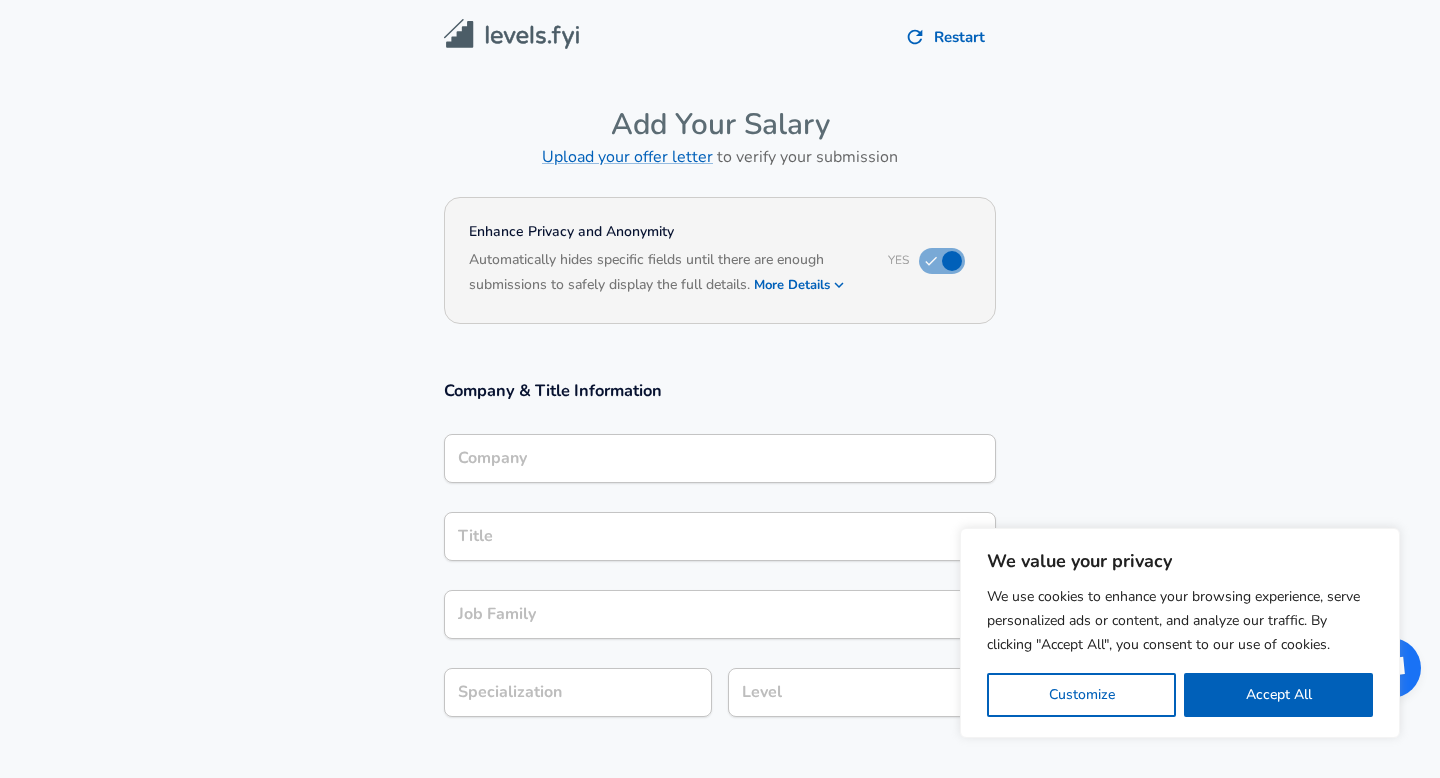 scroll, scrollTop: 20, scrollLeft: 0, axis: vertical 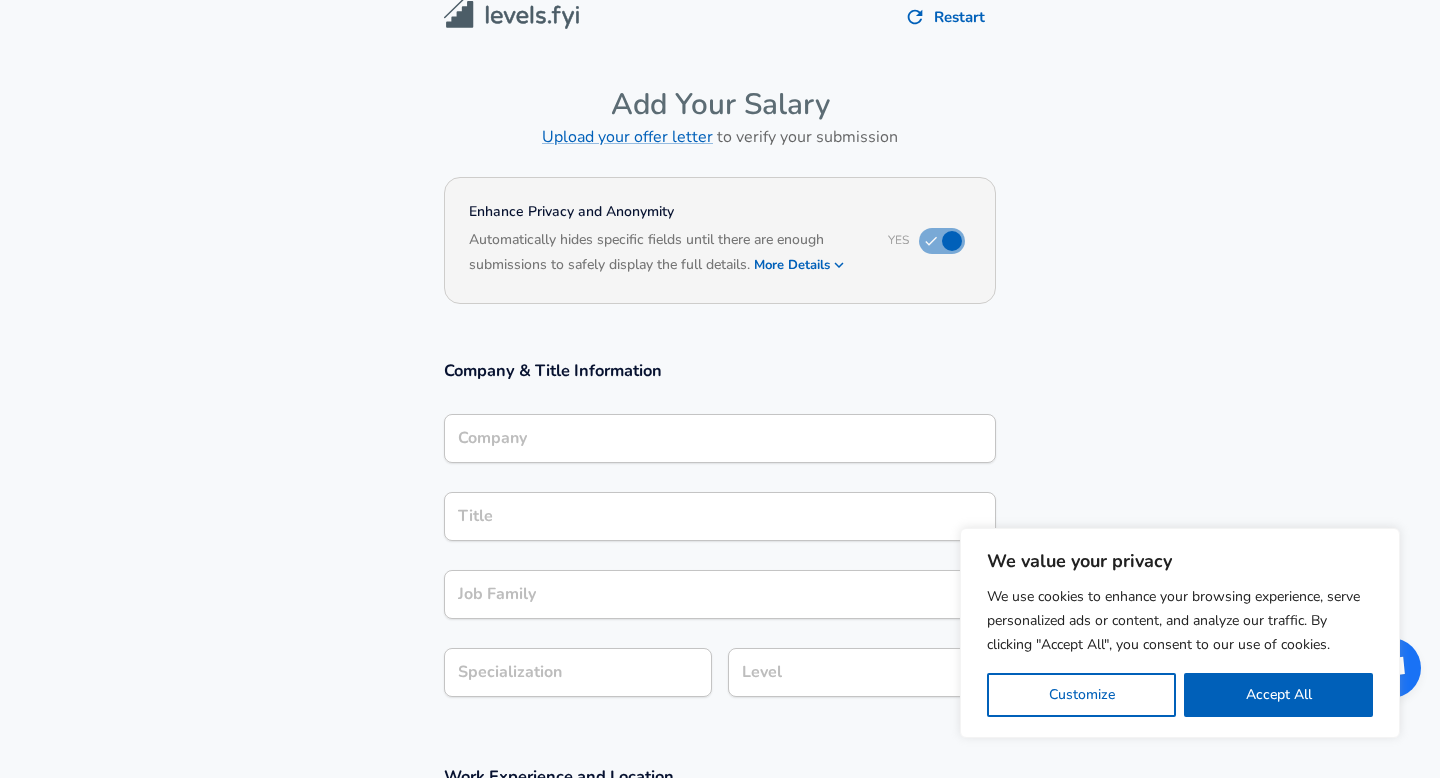 click on "Company" at bounding box center [720, 438] 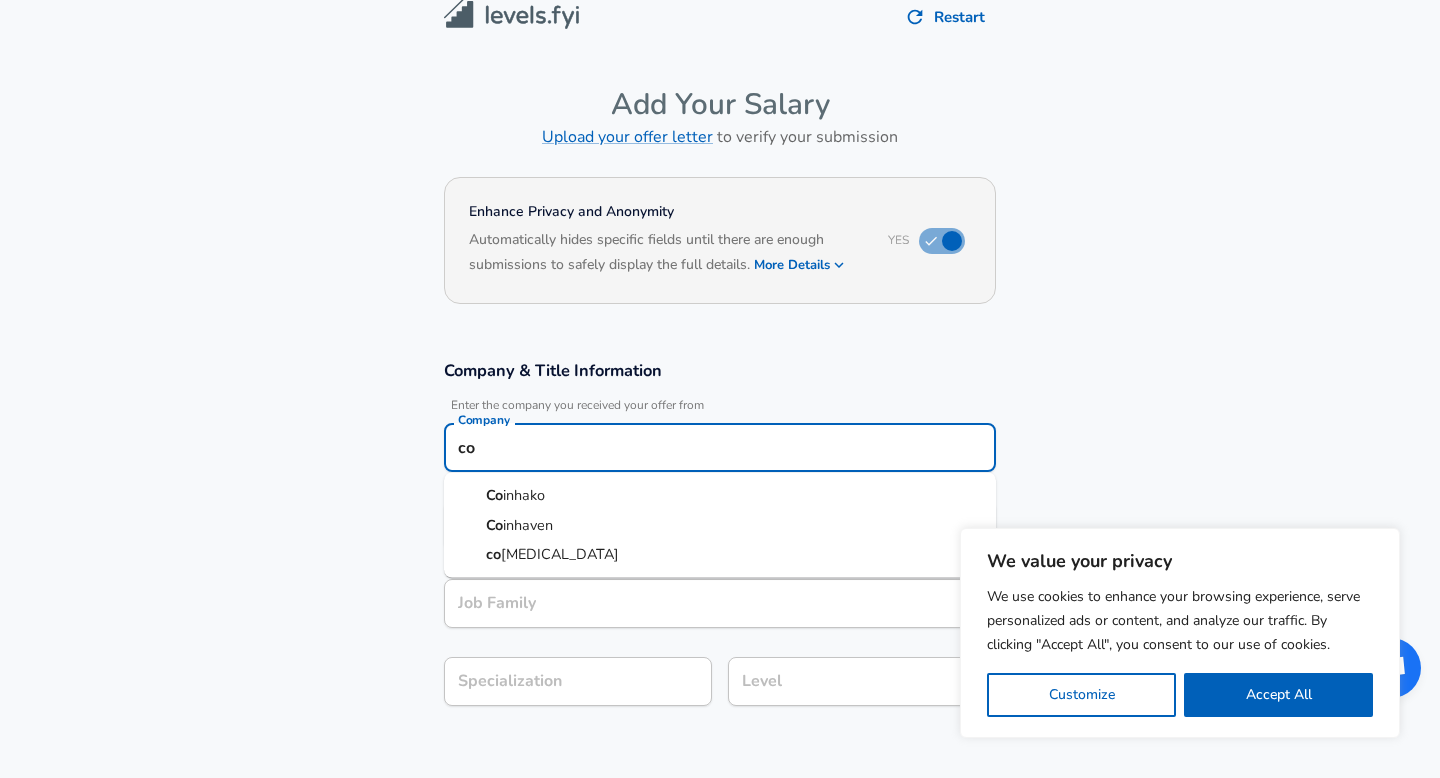 type on "c" 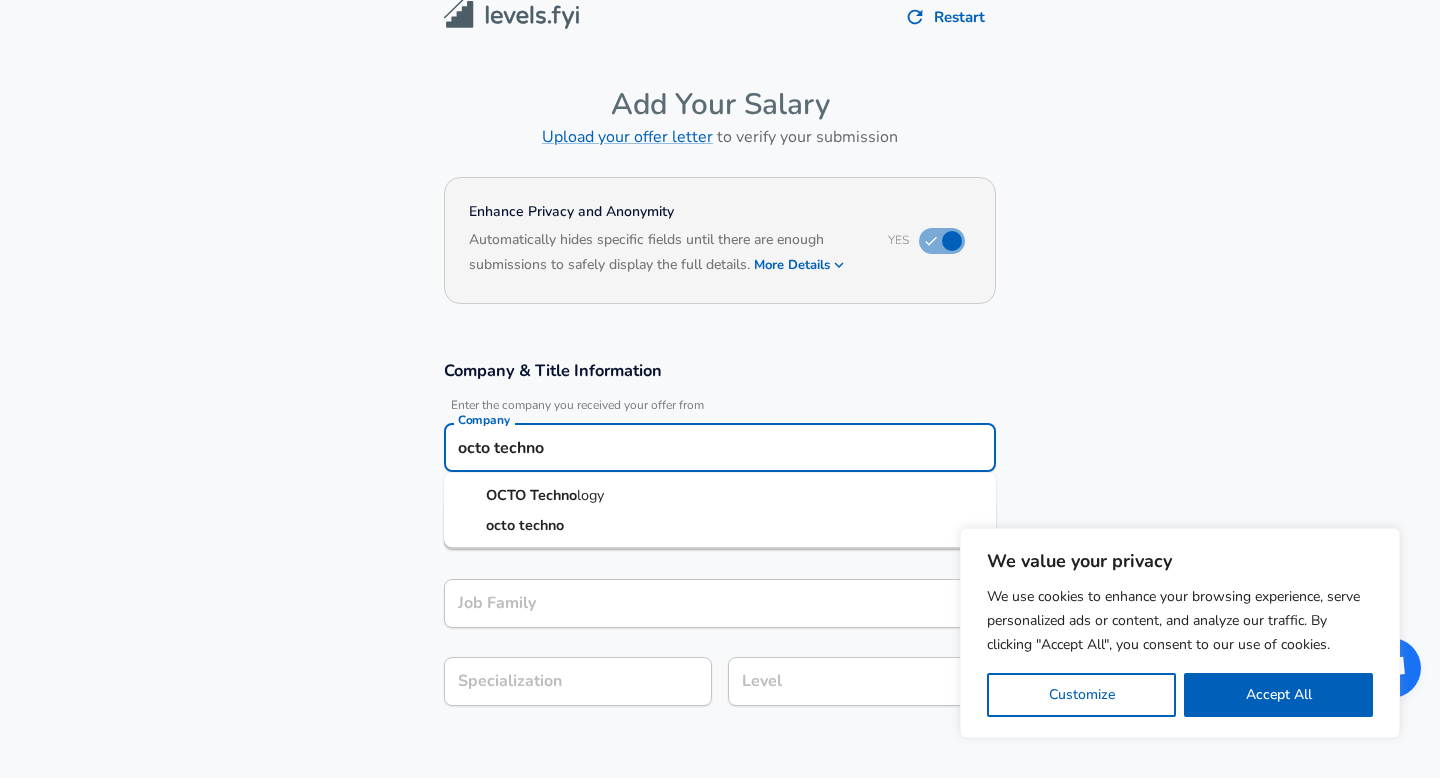 click on "OCTO     Techno logy" at bounding box center (720, 496) 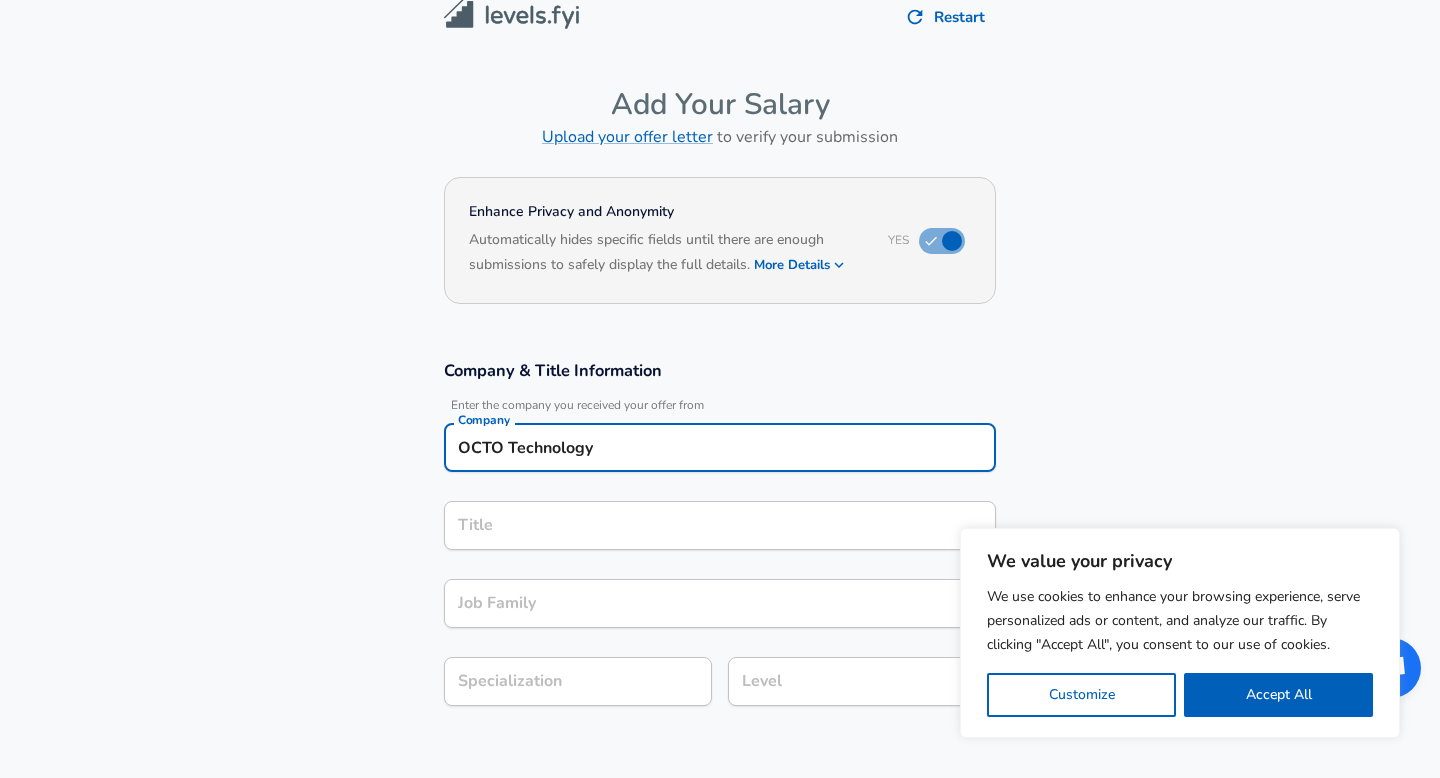 type on "OCTO Technology" 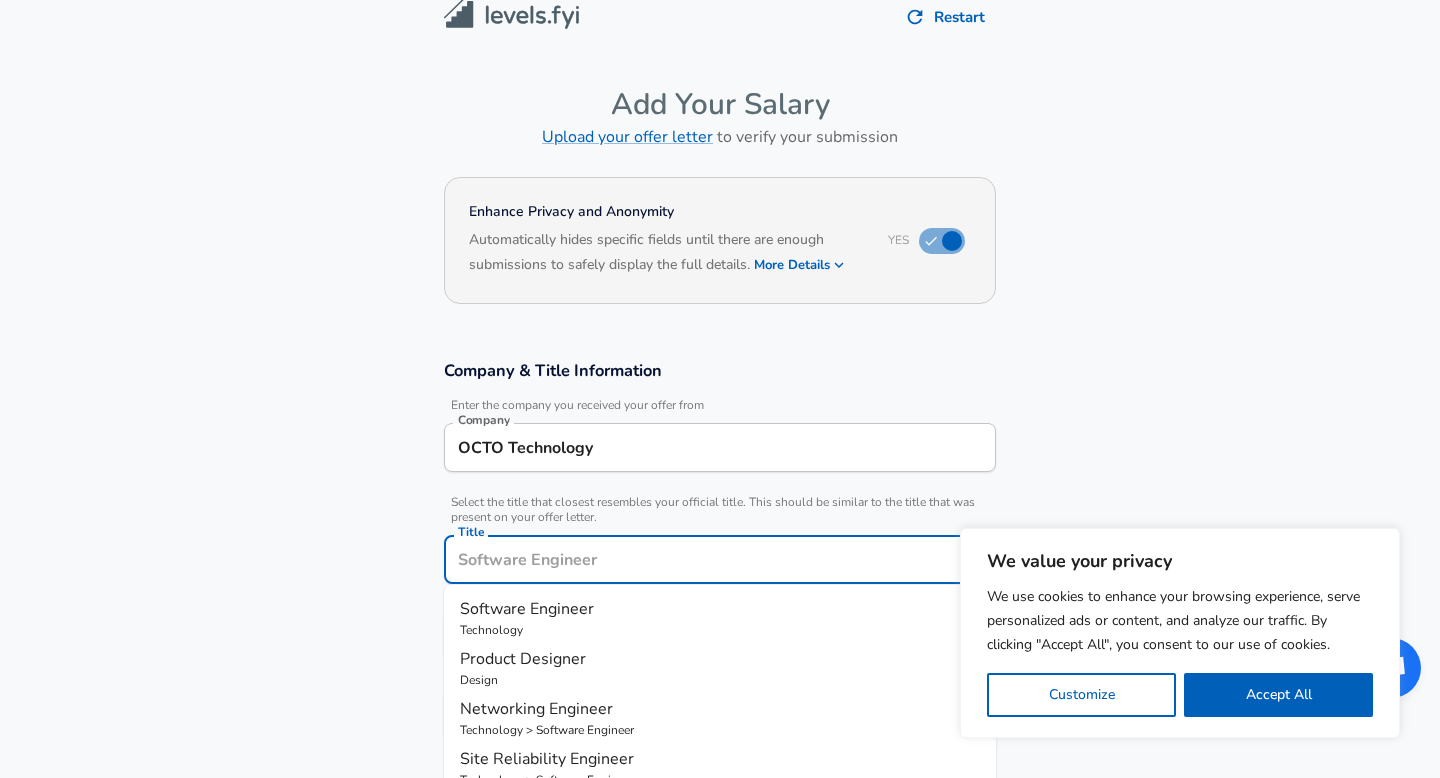 scroll, scrollTop: 60, scrollLeft: 0, axis: vertical 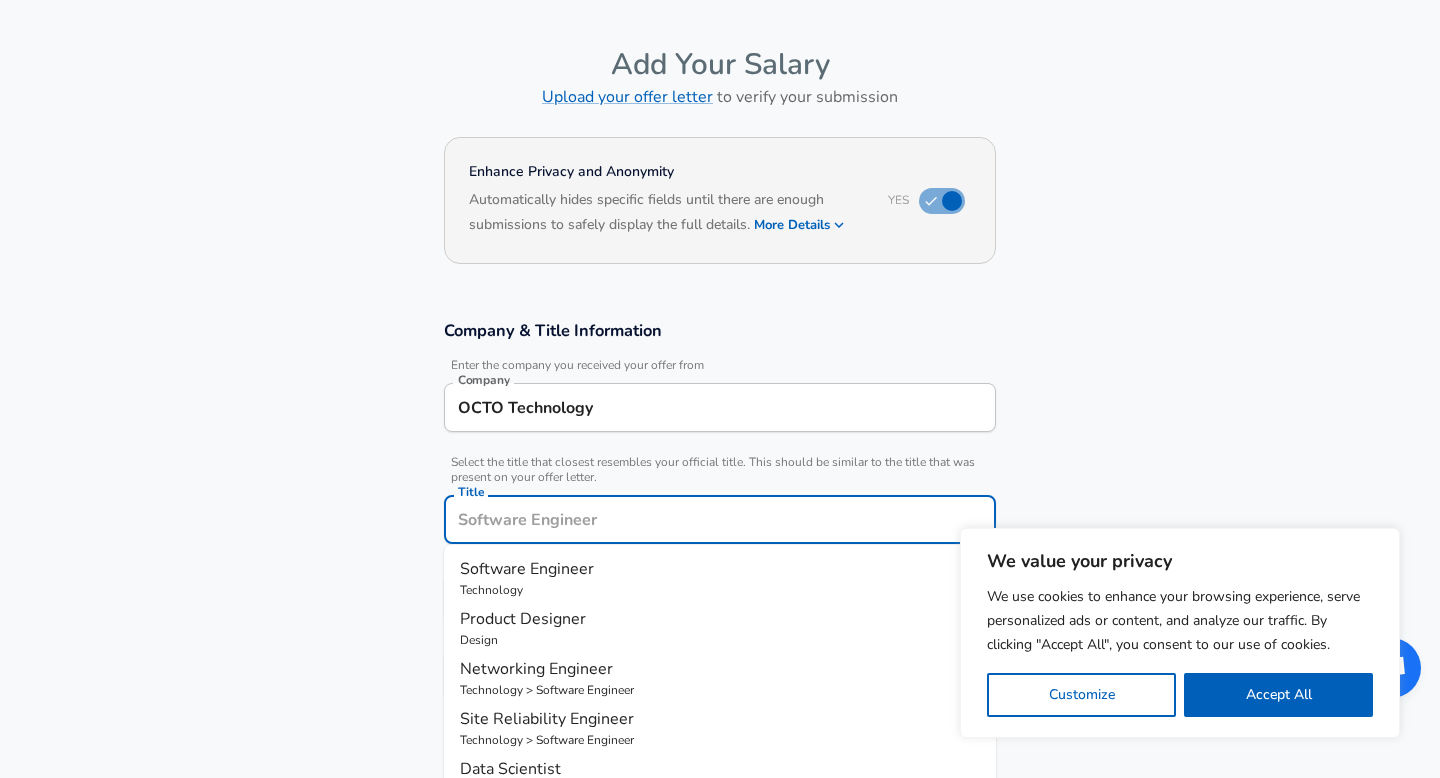 click on "Software Engineer" at bounding box center [720, 569] 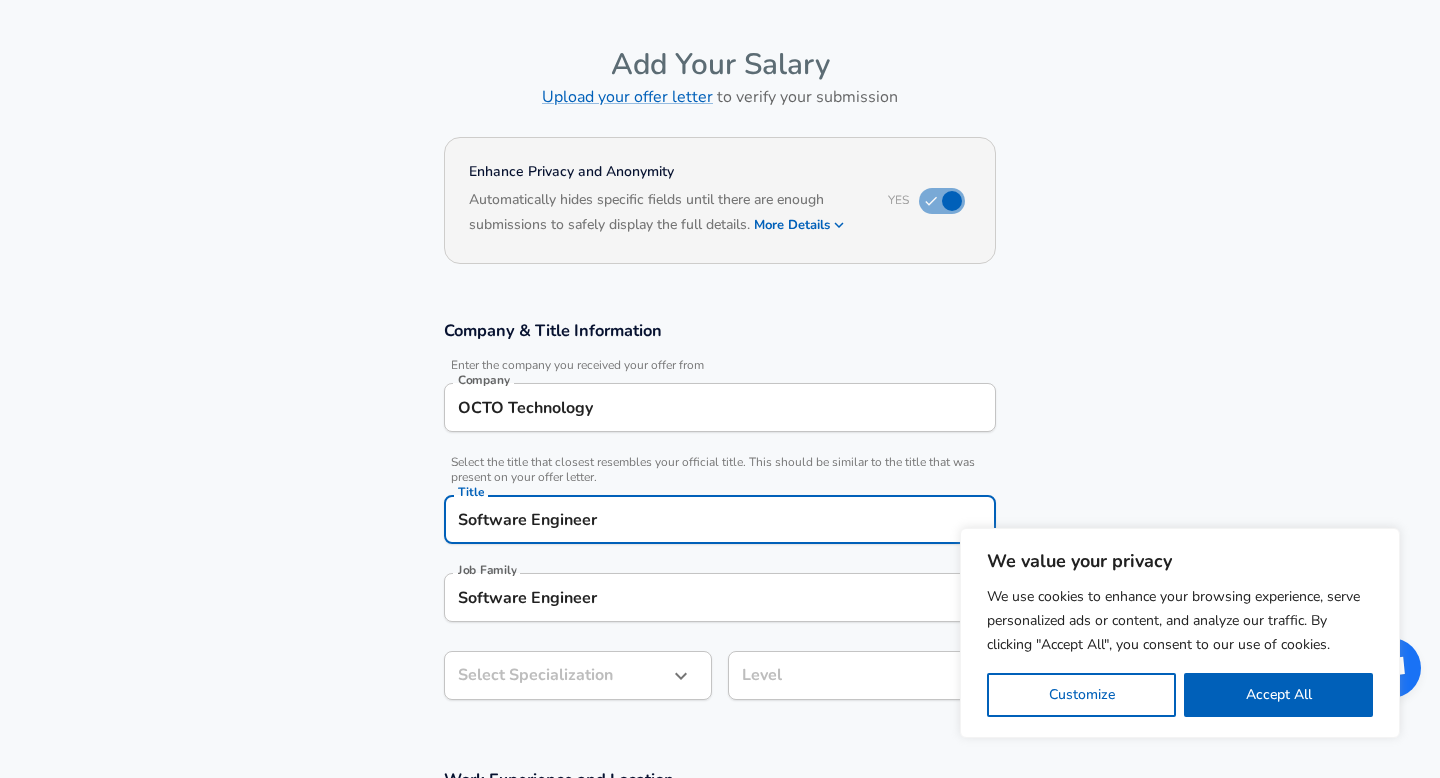 click on "We value your privacy We use cookies to enhance your browsing experience, serve personalized ads or content, and analyze our traffic. By clicking "Accept All", you consent to our use of cookies. Customize    Accept All   Customize Consent Preferences   We use cookies to help you navigate efficiently and perform certain functions. You will find detailed information about all cookies under each consent category below. The cookies that are categorized as "Necessary" are stored on your browser as they are essential for enabling the basic functionalities of the site. ...  Show more Necessary Always Active Necessary cookies are required to enable the basic features of this site, such as providing secure log-in or adjusting your consent preferences. These cookies do not store any personally identifiable data. Cookie _GRECAPTCHA Duration 5 months 27 days Description Google Recaptcha service sets this cookie to identify bots to protect the website against malicious spam attacks. Cookie __stripe_mid Duration 1 year MR" at bounding box center (720, 329) 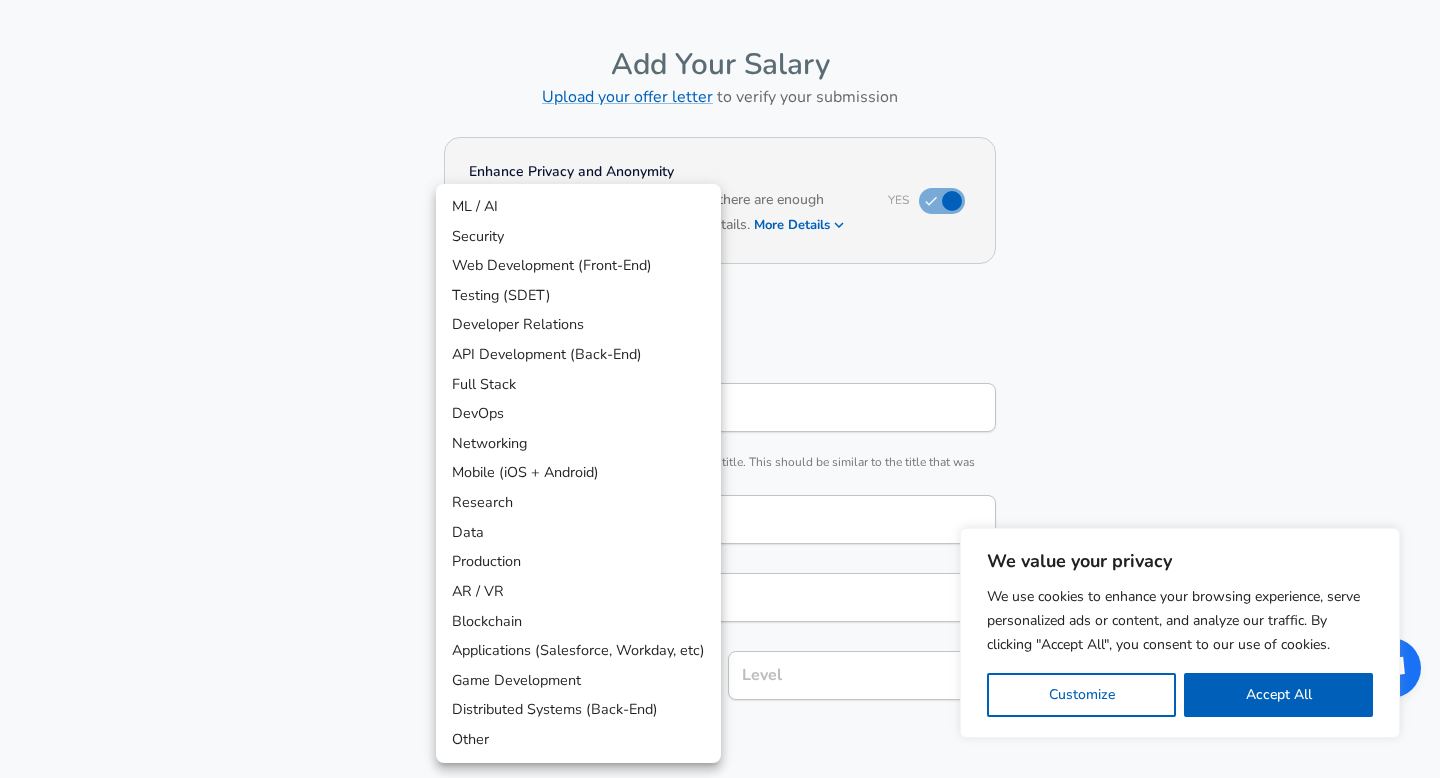 scroll, scrollTop: 120, scrollLeft: 0, axis: vertical 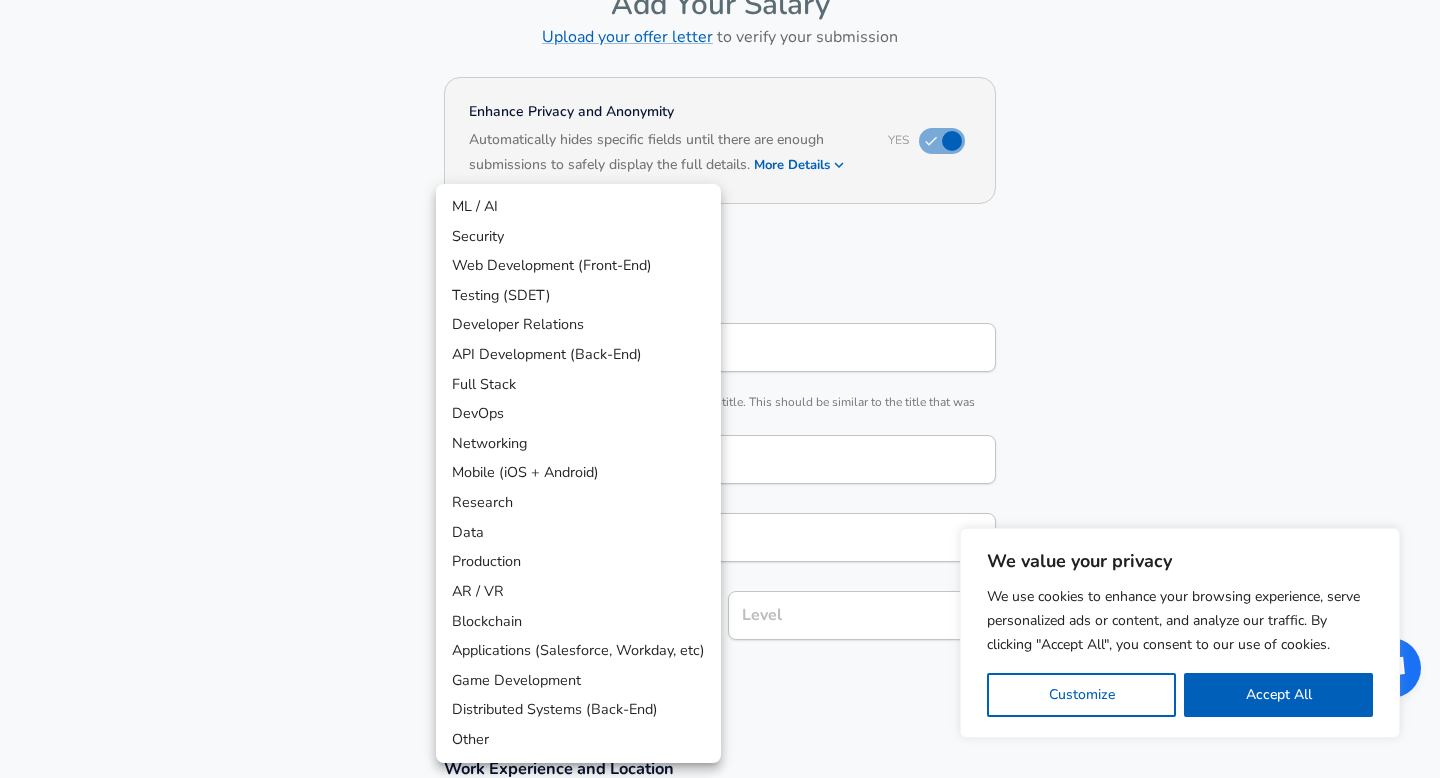 type 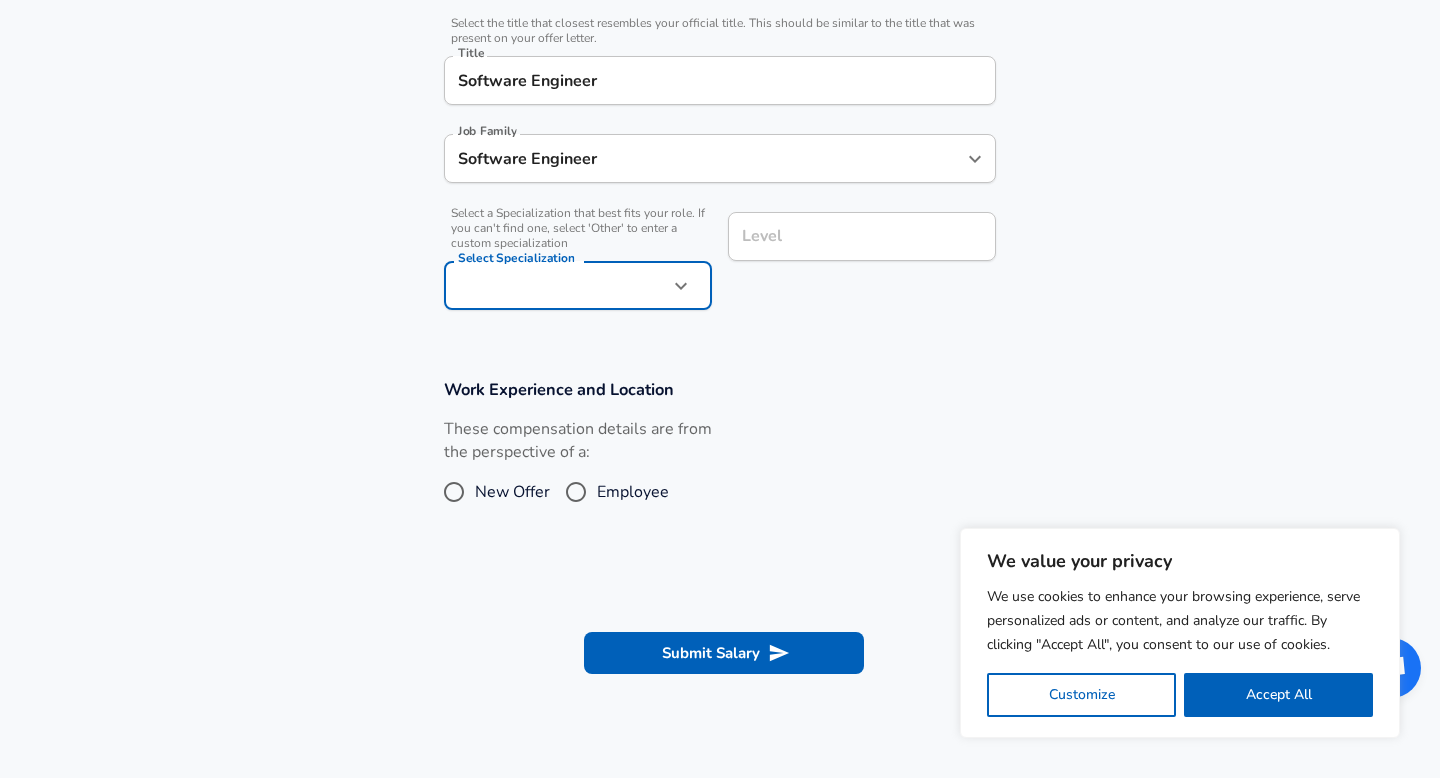 scroll, scrollTop: 539, scrollLeft: 0, axis: vertical 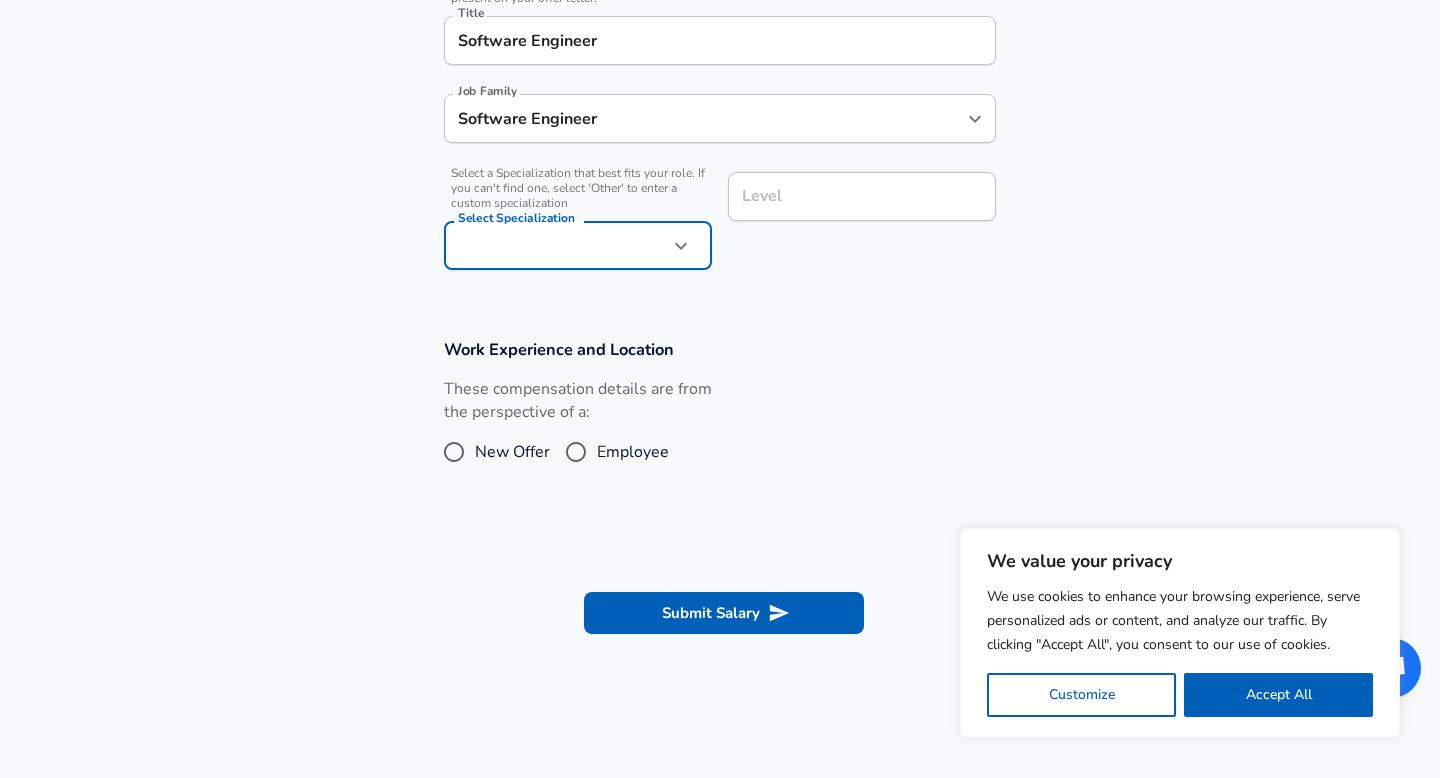 click on "Level" at bounding box center [862, 196] 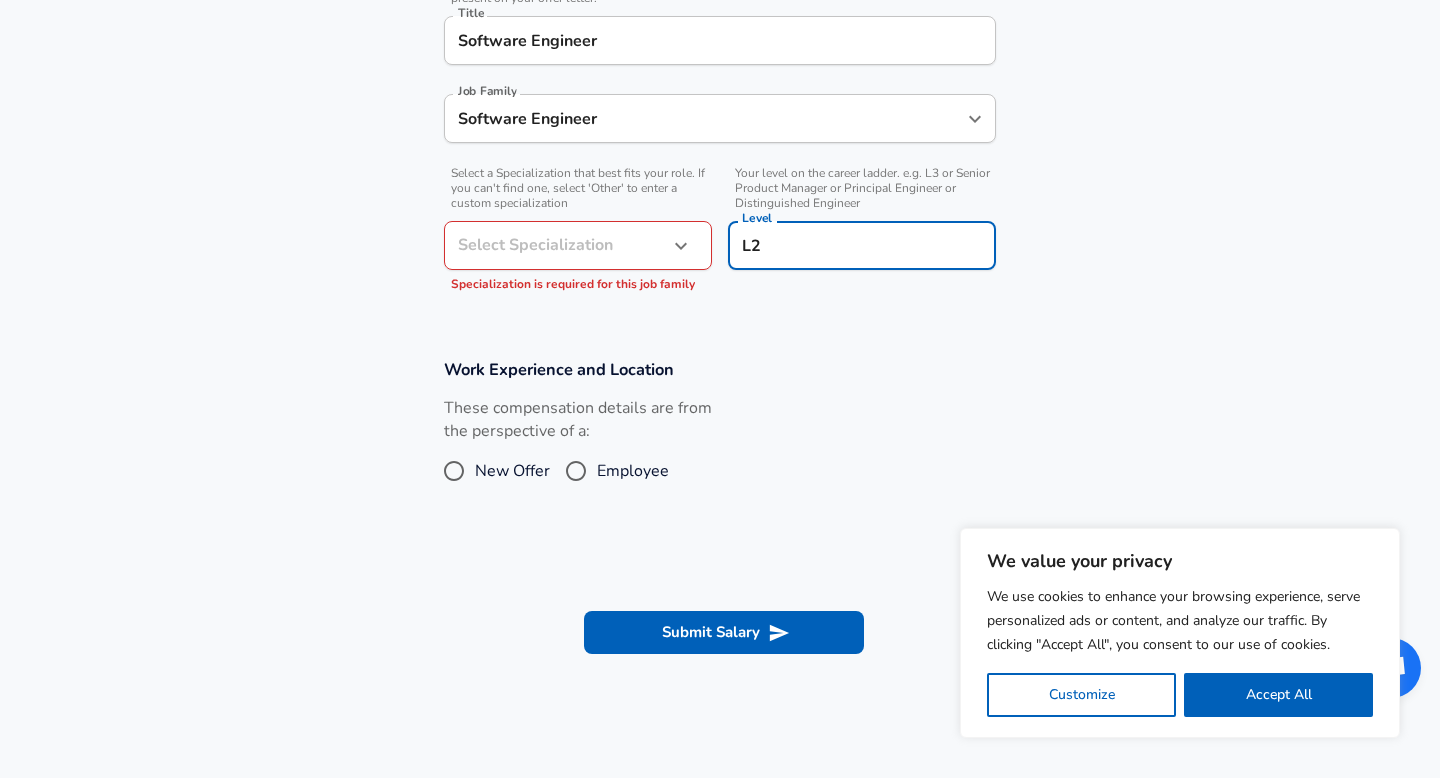 type on "L2" 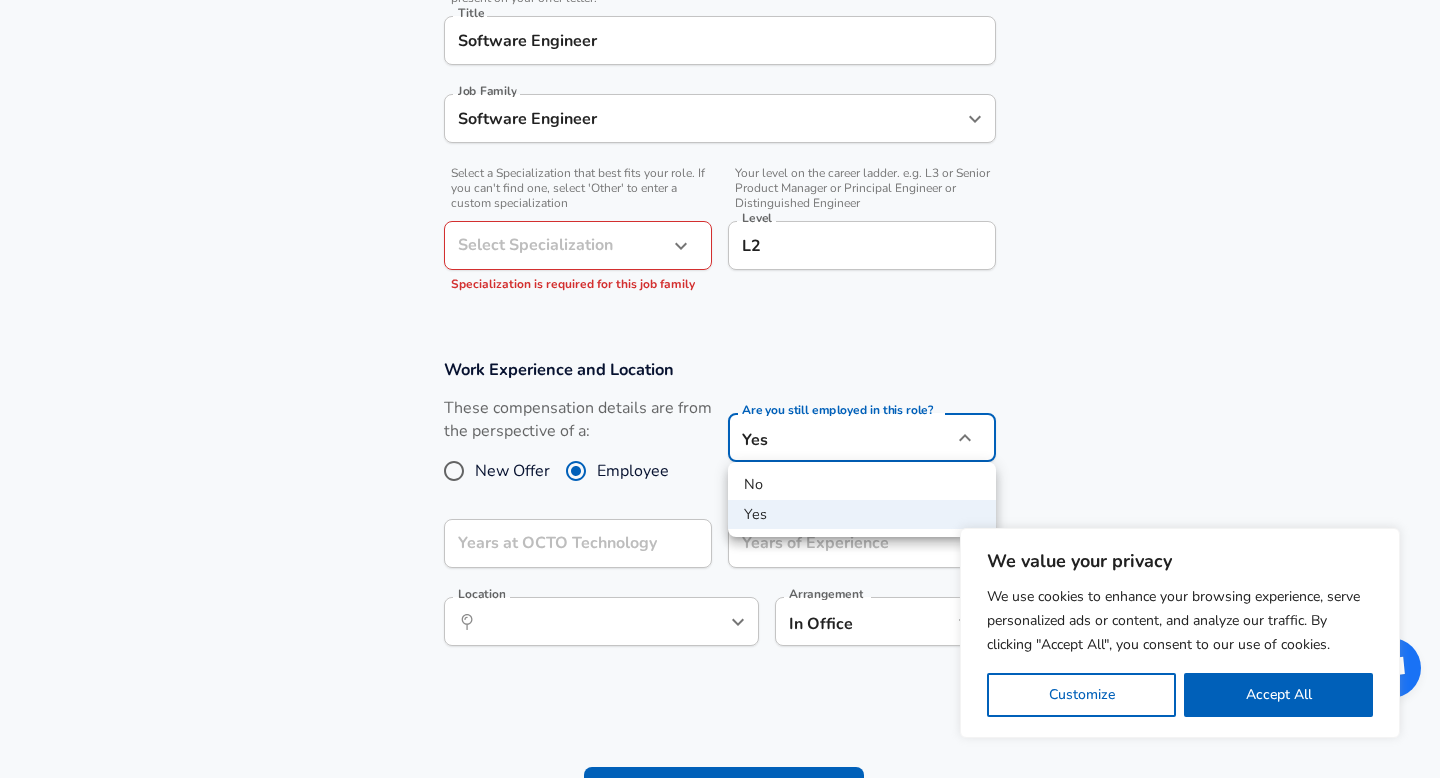 click on "We value your privacy We use cookies to enhance your browsing experience, serve personalized ads or content, and analyze our traffic. By clicking "Accept All", you consent to our use of cookies. Customize    Accept All   Customize Consent Preferences   We use cookies to help you navigate efficiently and perform certain functions. You will find detailed information about all cookies under each consent category below. The cookies that are categorized as "Necessary" are stored on your browser as they are essential for enabling the basic functionalities of the site. ...  Show more Necessary Always Active Necessary cookies are required to enable the basic features of this site, such as providing secure log-in or adjusting your consent preferences. These cookies do not store any personally identifiable data. Cookie _GRECAPTCHA Duration 5 months 27 days Description Google Recaptcha service sets this cookie to identify bots to protect the website against malicious spam attacks. Cookie __stripe_mid Duration 1 year MR" at bounding box center (720, -150) 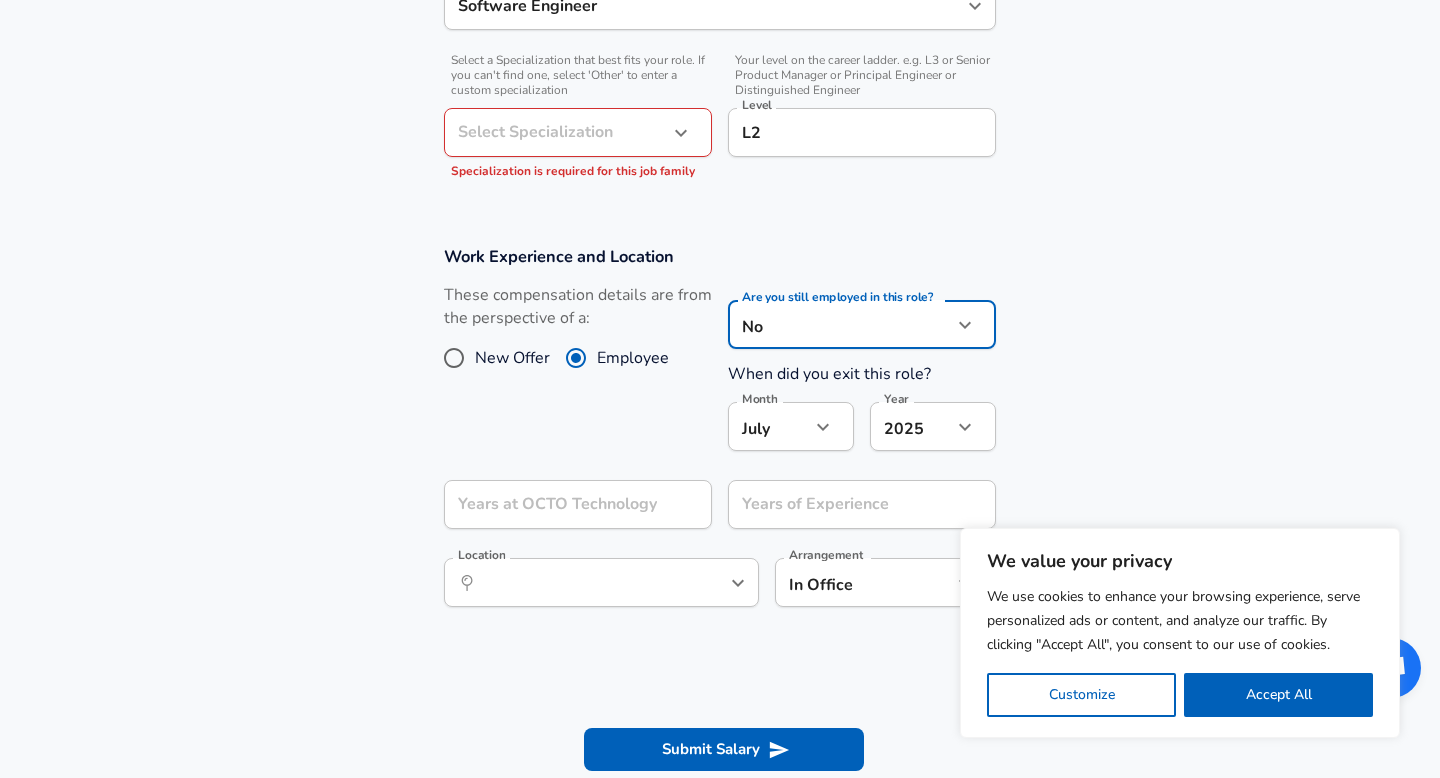 scroll, scrollTop: 792, scrollLeft: 0, axis: vertical 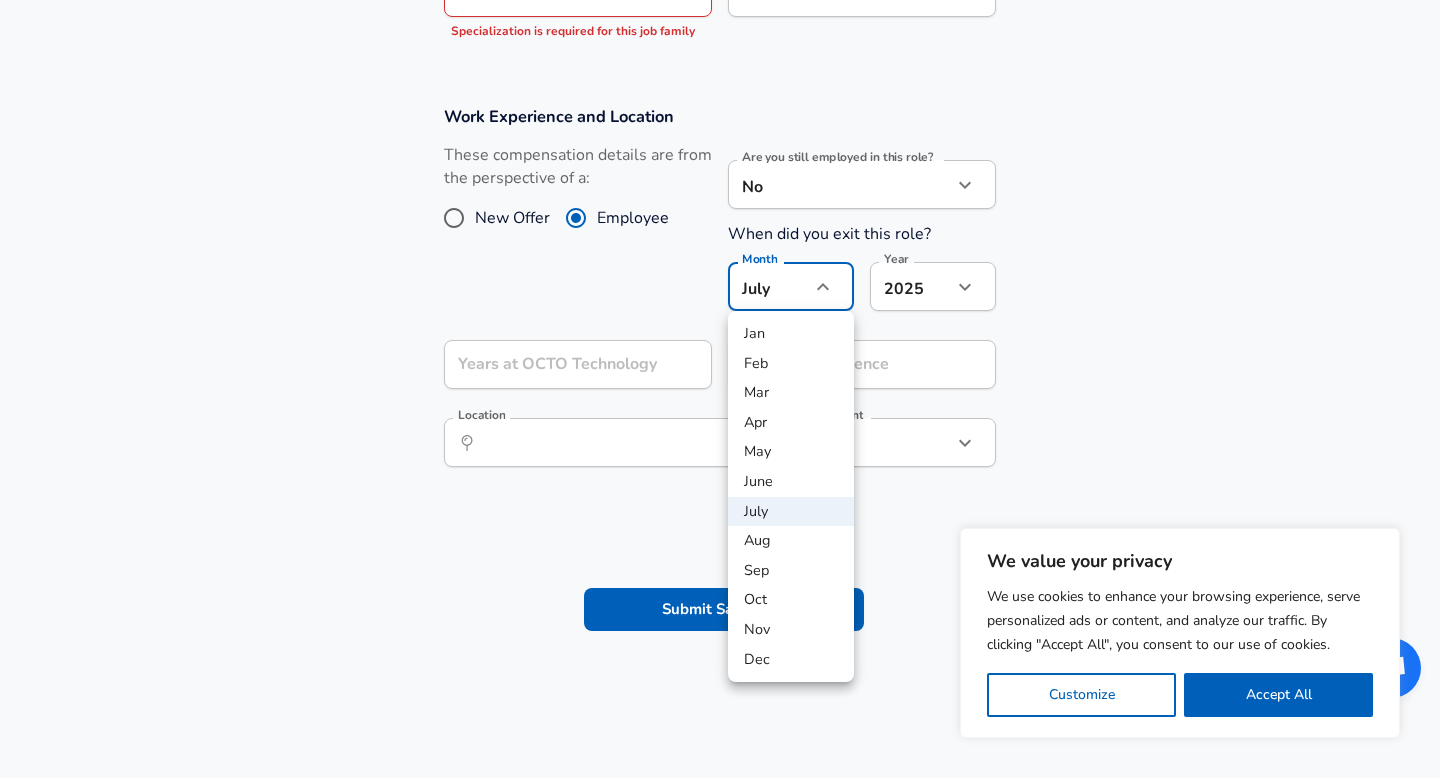 click on "We value your privacy We use cookies to enhance your browsing experience, serve personalized ads or content, and analyze our traffic. By clicking "Accept All", you consent to our use of cookies. Customize    Accept All   Customize Consent Preferences   We use cookies to help you navigate efficiently and perform certain functions. You will find detailed information about all cookies under each consent category below. The cookies that are categorized as "Necessary" are stored on your browser as they are essential for enabling the basic functionalities of the site. ...  Show more Necessary Always Active Necessary cookies are required to enable the basic features of this site, such as providing secure log-in or adjusting your consent preferences. These cookies do not store any personally identifiable data. Cookie _GRECAPTCHA Duration 5 months 27 days Description Google Recaptcha service sets this cookie to identify bots to protect the website against malicious spam attacks. Cookie __stripe_mid Duration 1 year MR" at bounding box center (720, -403) 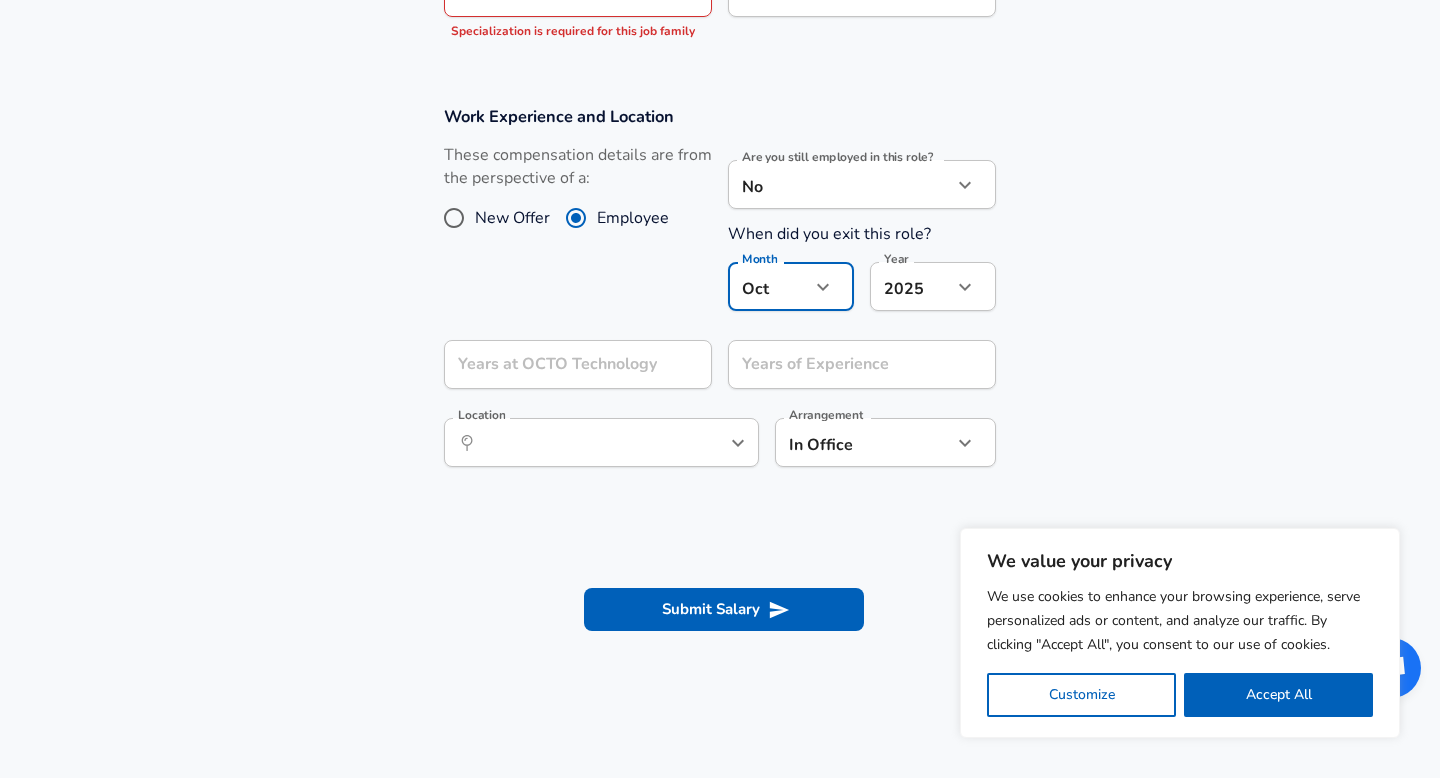 click on "We value your privacy We use cookies to enhance your browsing experience, serve personalized ads or content, and analyze our traffic. By clicking "Accept All", you consent to our use of cookies. Customize    Accept All   Customize Consent Preferences   We use cookies to help you navigate efficiently and perform certain functions. You will find detailed information about all cookies under each consent category below. The cookies that are categorized as "Necessary" are stored on your browser as they are essential for enabling the basic functionalities of the site. ...  Show more Necessary Always Active Necessary cookies are required to enable the basic features of this site, such as providing secure log-in or adjusting your consent preferences. These cookies do not store any personally identifiable data. Cookie _GRECAPTCHA Duration 5 months 27 days Description Google Recaptcha service sets this cookie to identify bots to protect the website against malicious spam attacks. Cookie __stripe_mid Duration 1 year MR" at bounding box center (720, -403) 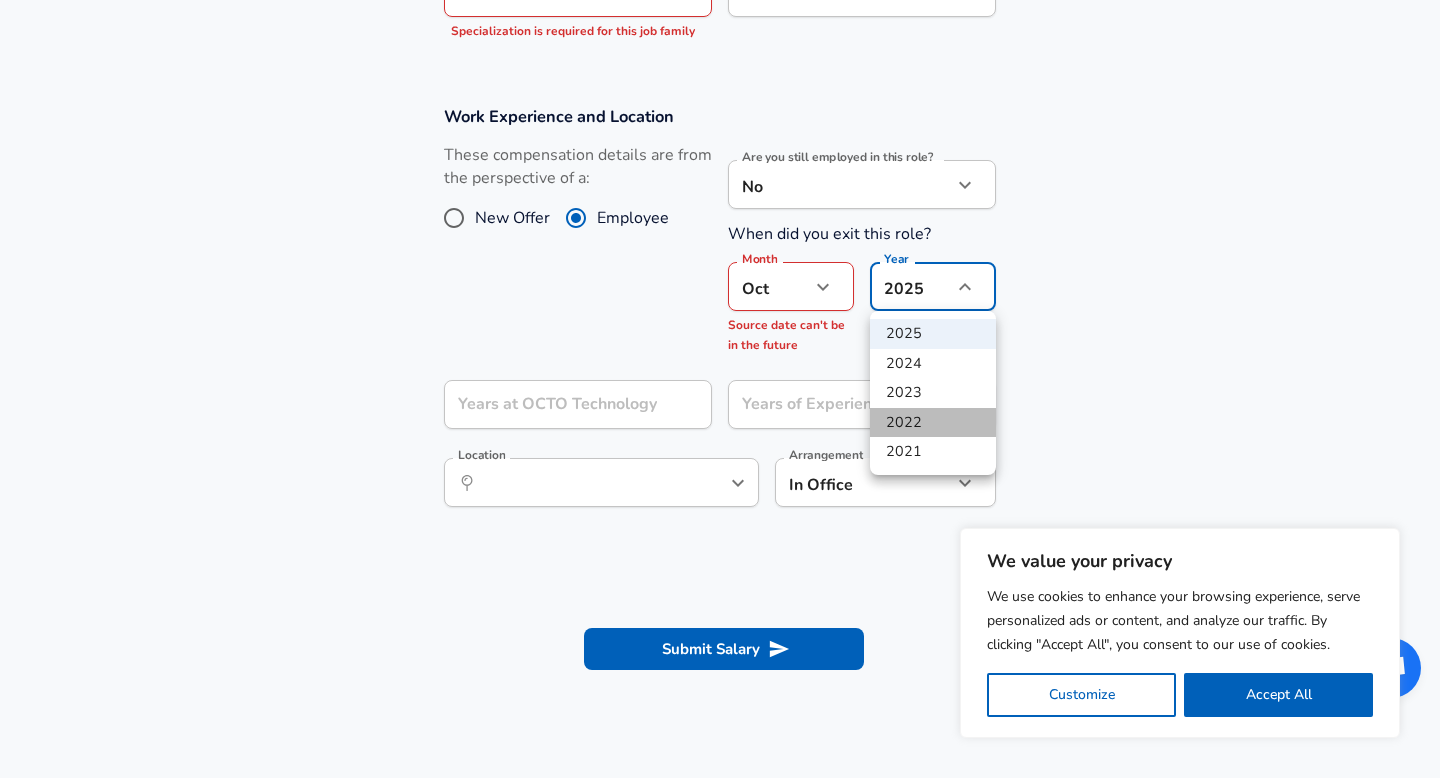 click on "2022" at bounding box center (933, 423) 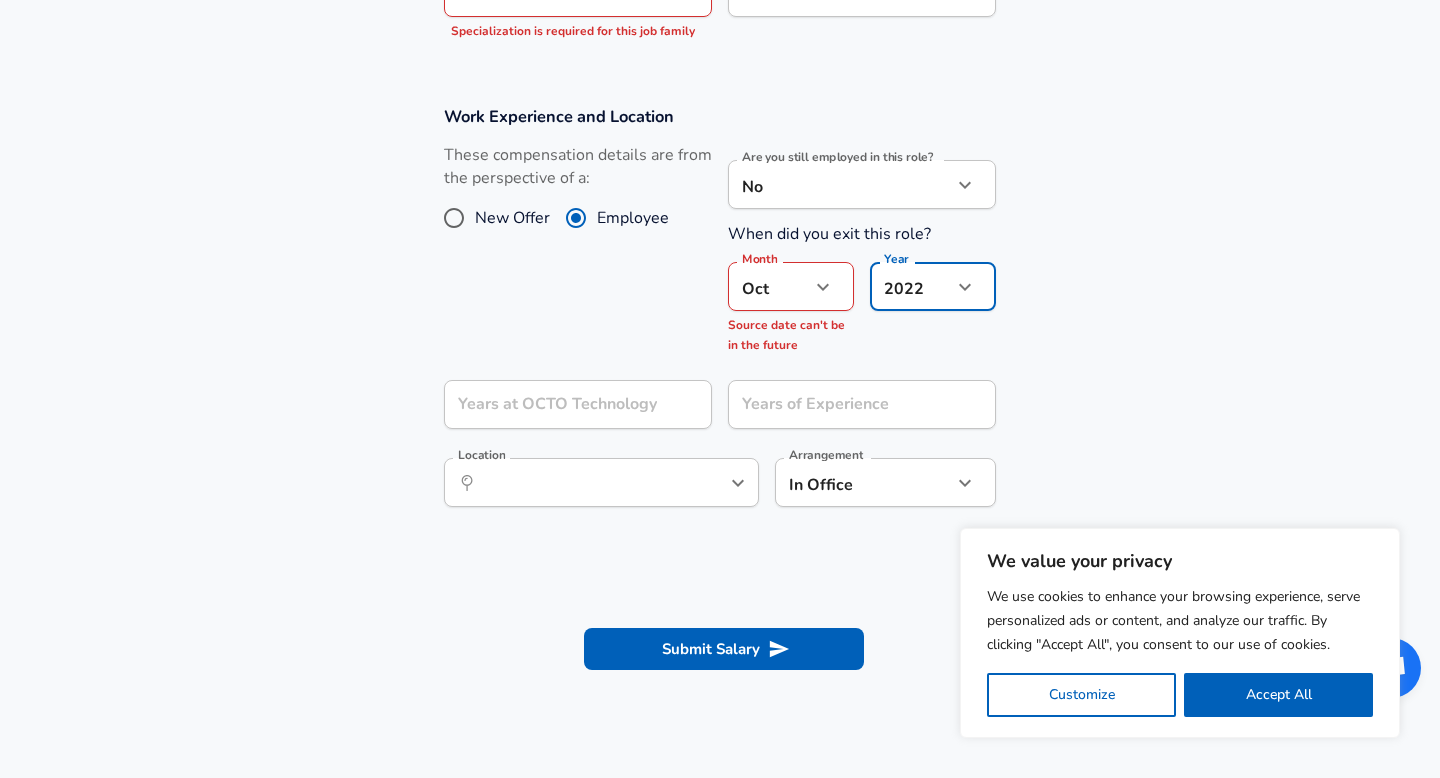 click on "These compensation details are from the perspective of a: New Offer Employee" at bounding box center (570, 254) 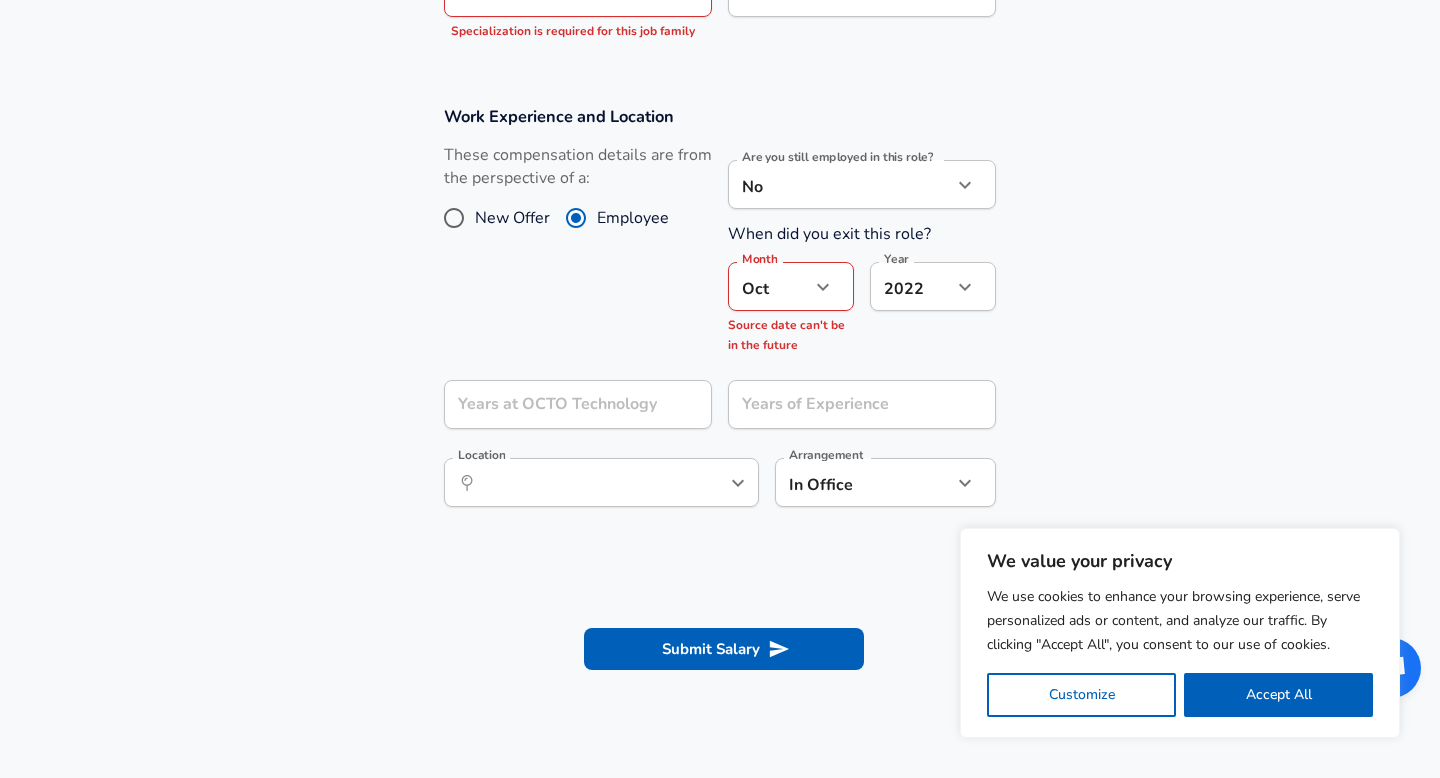 click on "Month [DATE] Month Source date can't  be in the future" at bounding box center (783, 305) 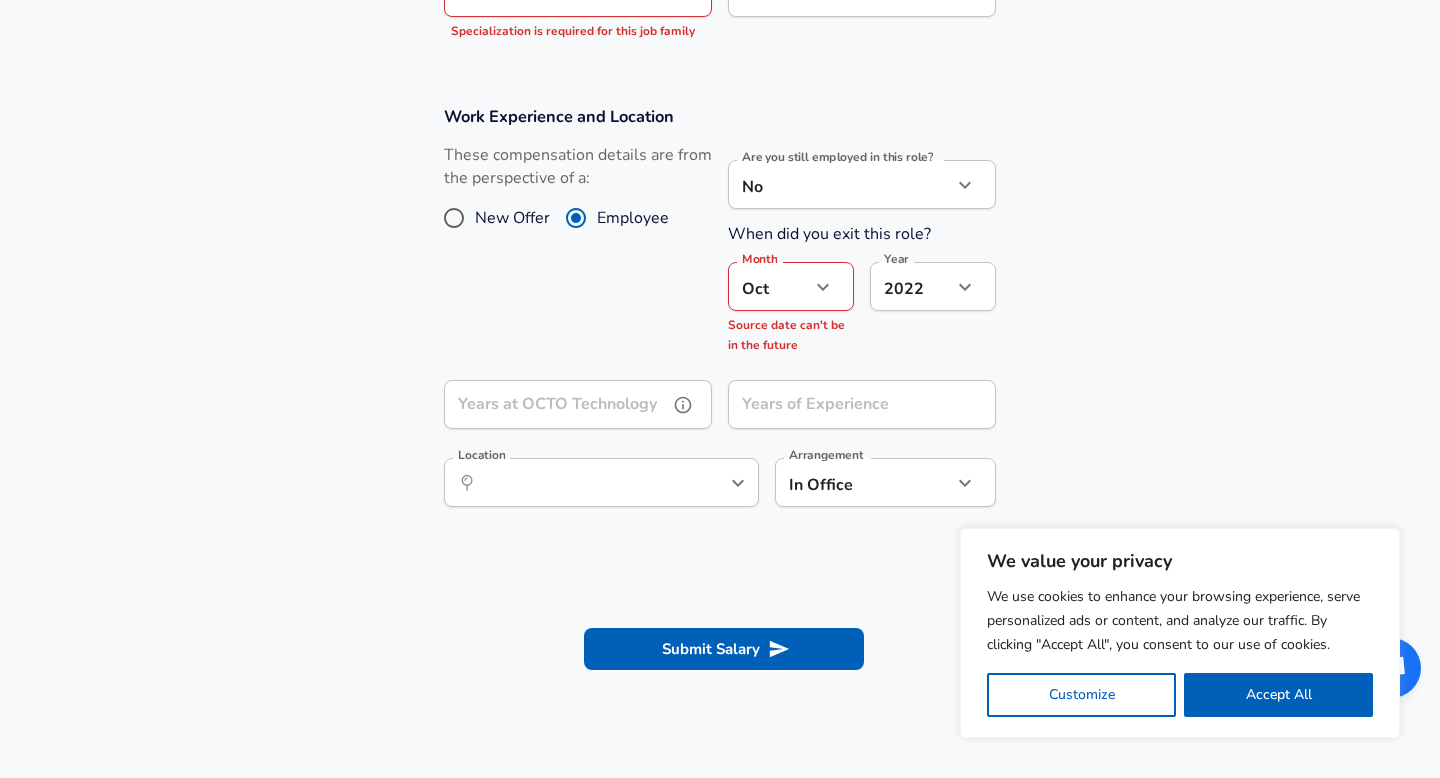 click on "Years at OCTO Technology" at bounding box center (556, 404) 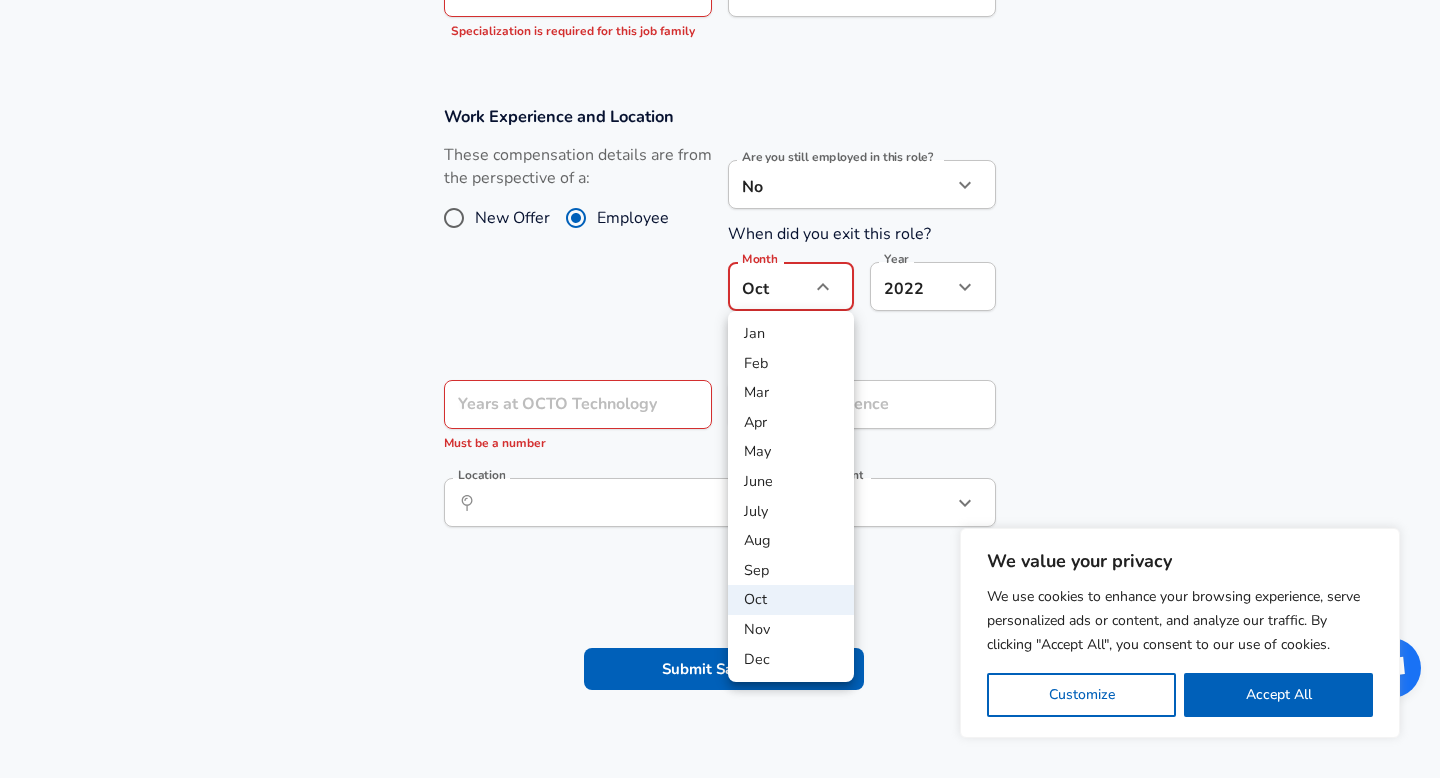 click on "We value your privacy We use cookies to enhance your browsing experience, serve personalized ads or content, and analyze our traffic. By clicking "Accept All", you consent to our use of cookies. Customize    Accept All   Customize Consent Preferences   We use cookies to help you navigate efficiently and perform certain functions. You will find detailed information about all cookies under each consent category below. The cookies that are categorized as "Necessary" are stored on your browser as they are essential for enabling the basic functionalities of the site. ...  Show more Necessary Always Active Necessary cookies are required to enable the basic features of this site, such as providing secure log-in or adjusting your consent preferences. These cookies do not store any personally identifiable data. Cookie _GRECAPTCHA Duration 5 months 27 days Description Google Recaptcha service sets this cookie to identify bots to protect the website against malicious spam attacks. Cookie __stripe_mid Duration 1 year MR" at bounding box center [720, -403] 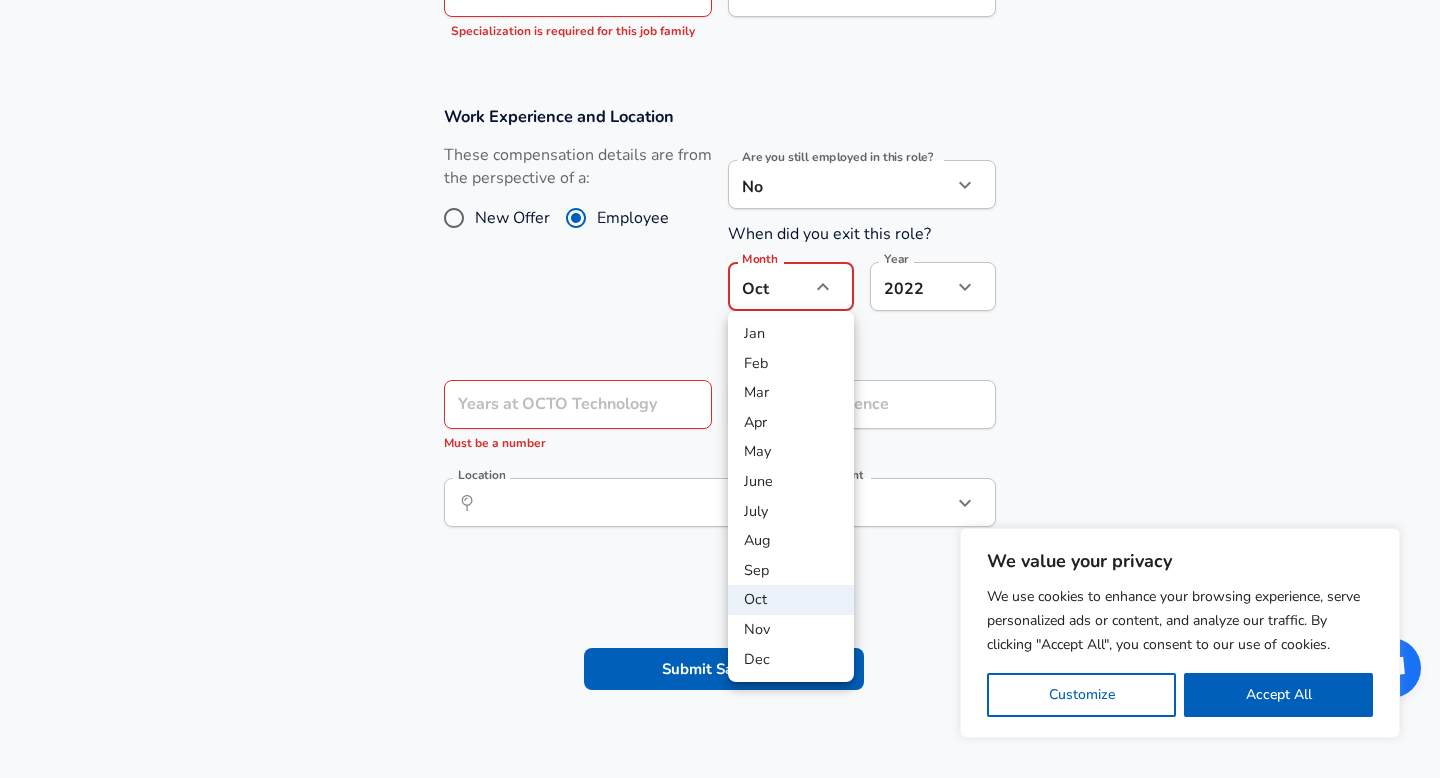 click on "Sep" at bounding box center [791, 571] 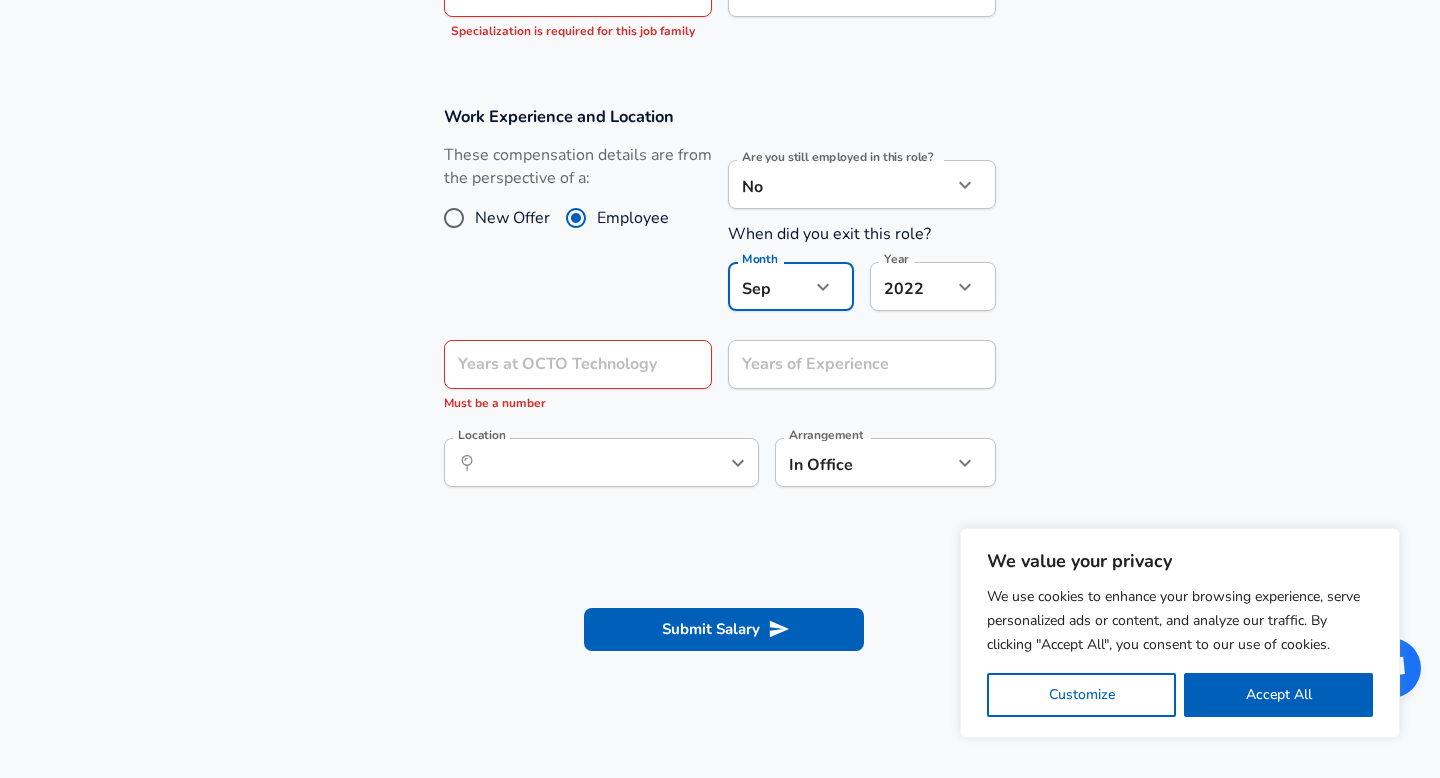 click on "We value your privacy We use cookies to enhance your browsing experience, serve personalized ads or content, and analyze our traffic. By clicking "Accept All", you consent to our use of cookies. Customize    Accept All   Customize Consent Preferences   We use cookies to help you navigate efficiently and perform certain functions. You will find detailed information about all cookies under each consent category below. The cookies that are categorized as "Necessary" are stored on your browser as they are essential for enabling the basic functionalities of the site. ...  Show more Necessary Always Active Necessary cookies are required to enable the basic features of this site, such as providing secure log-in or adjusting your consent preferences. These cookies do not store any personally identifiable data. Cookie _GRECAPTCHA Duration 5 months 27 days Description Google Recaptcha service sets this cookie to identify bots to protect the website against malicious spam attacks. Cookie __stripe_mid Duration 1 year MR" at bounding box center (720, -403) 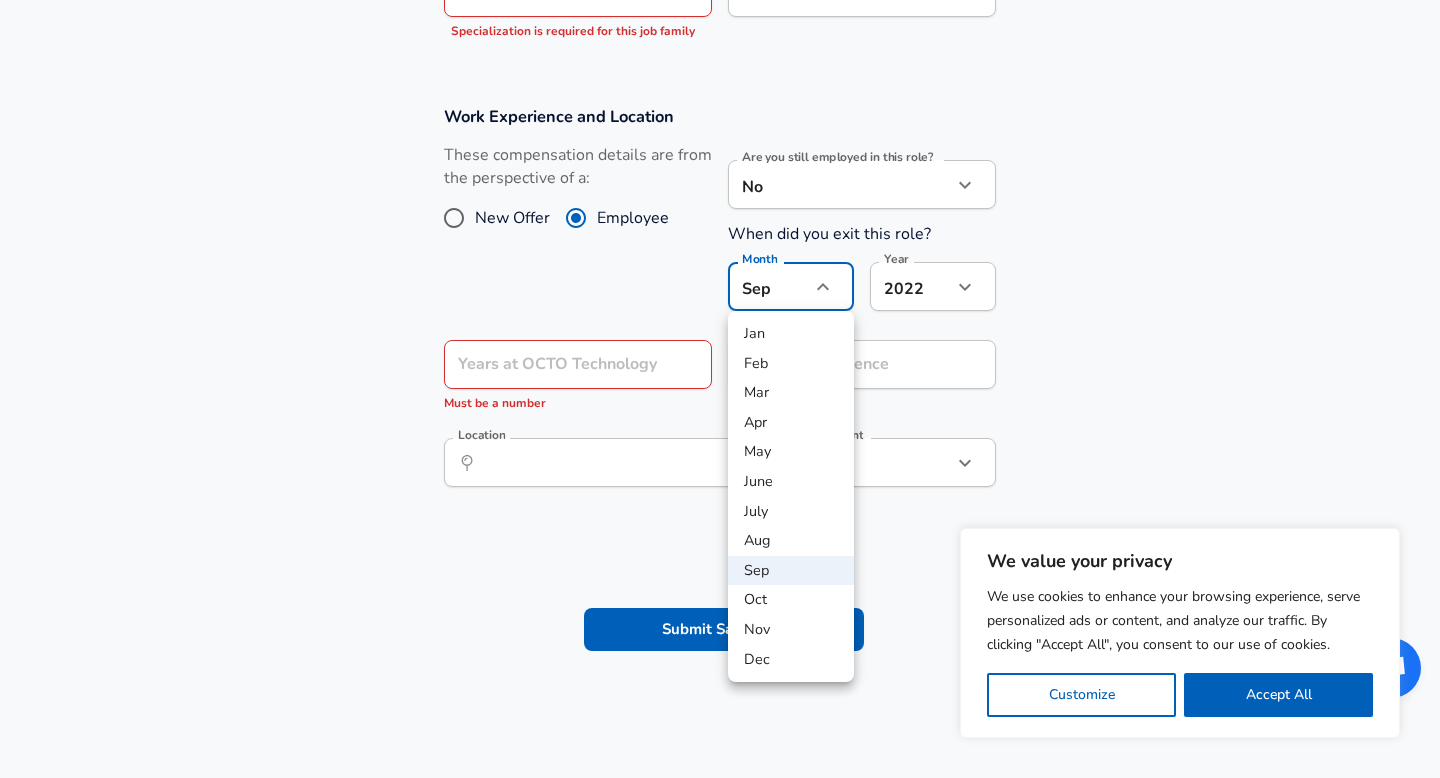 click at bounding box center [720, 389] 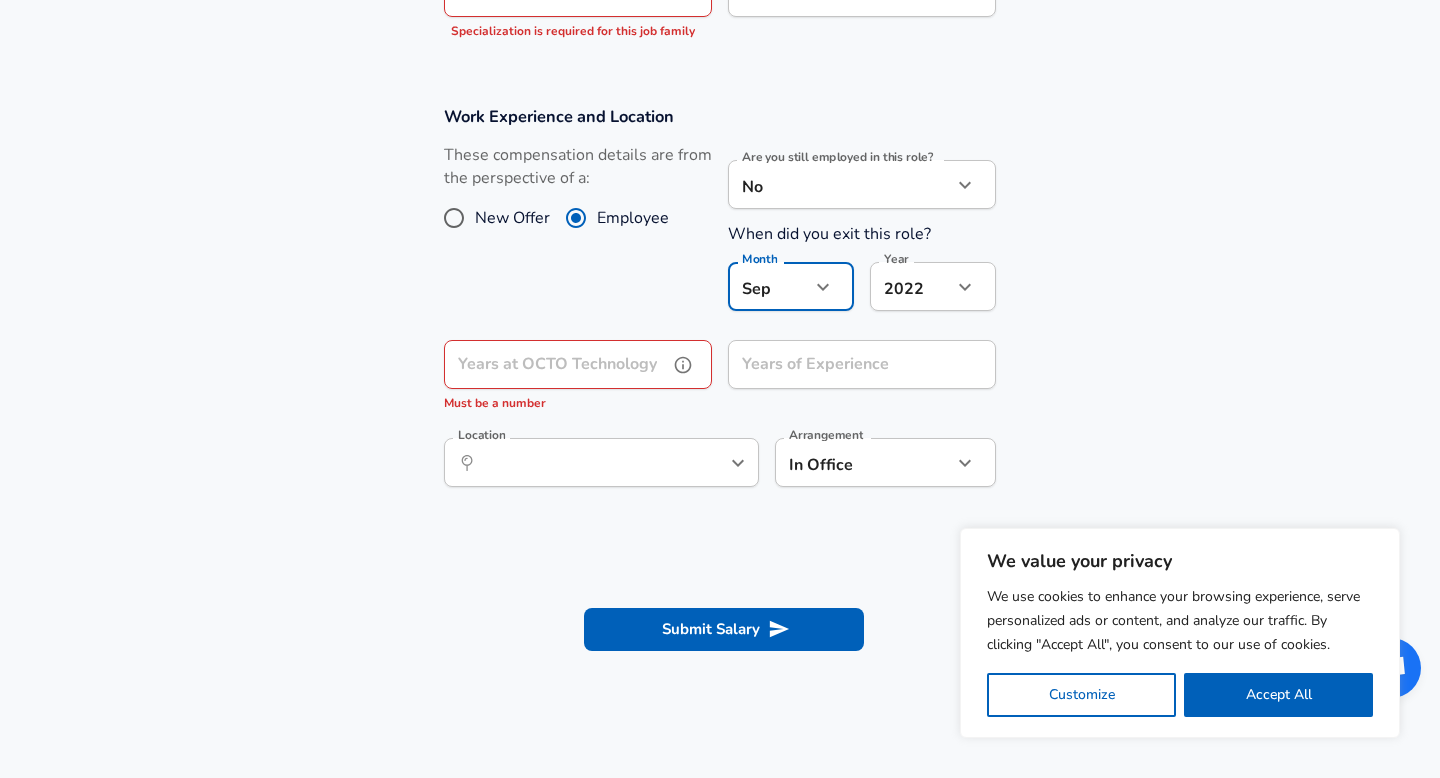 click on "Years at OCTO Technology" at bounding box center [556, 364] 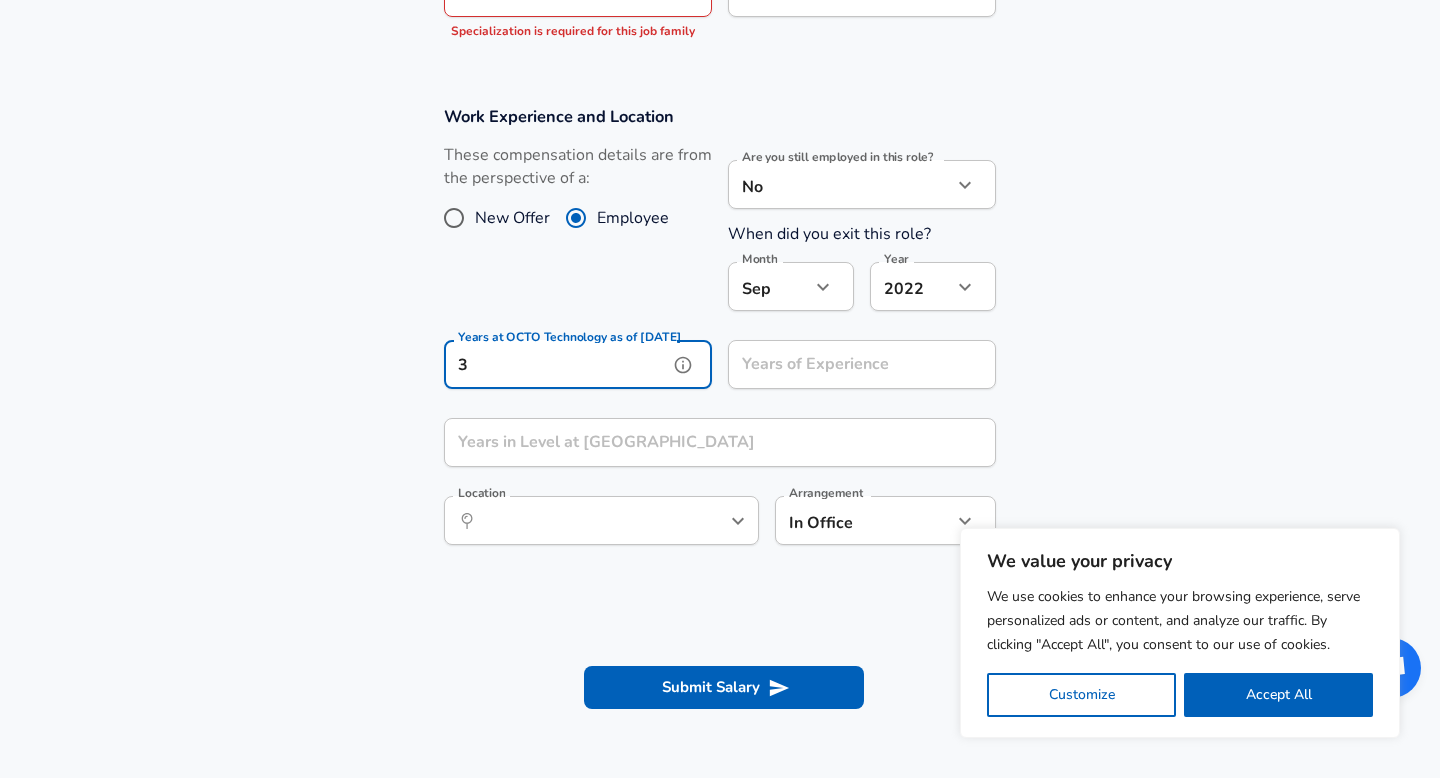 type on "3" 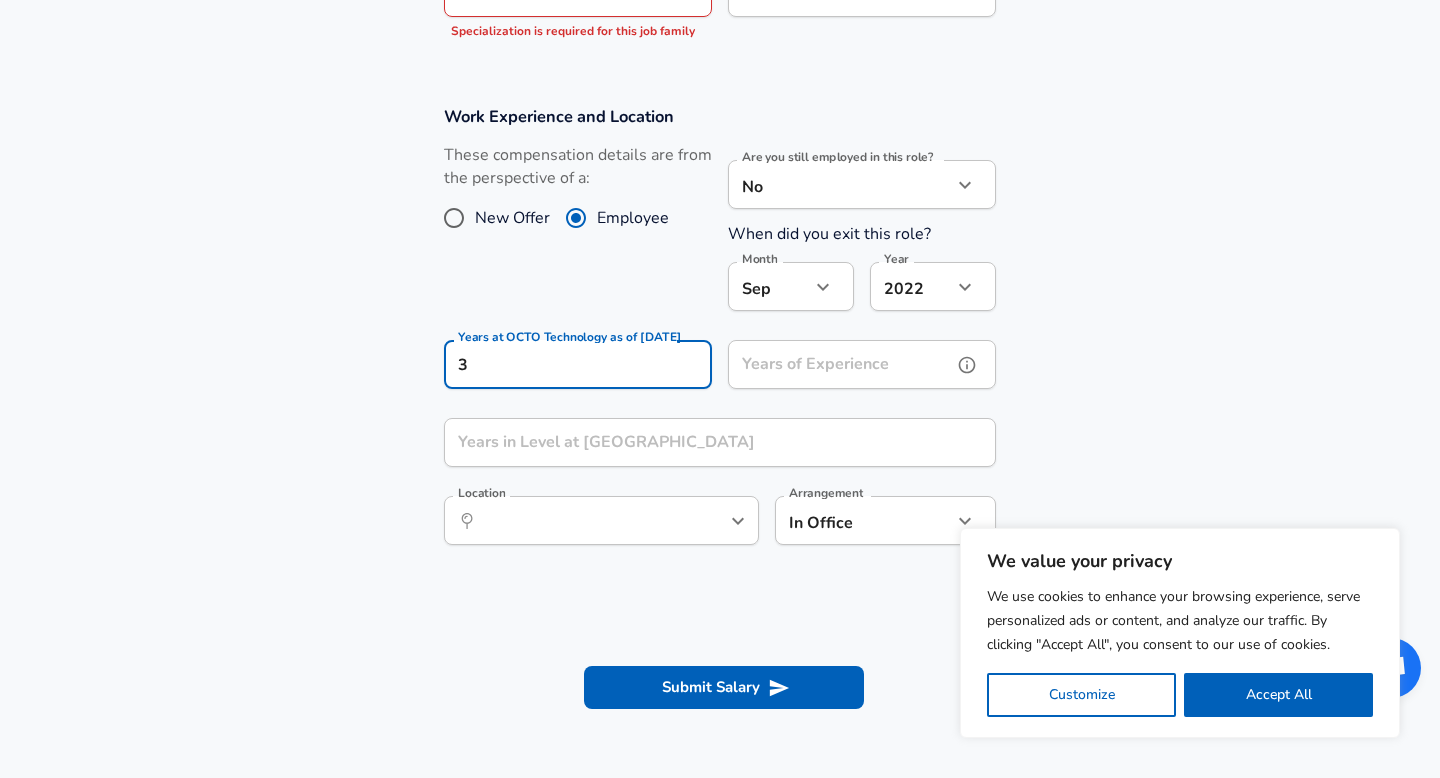 click on "Years of Experience" at bounding box center (840, 364) 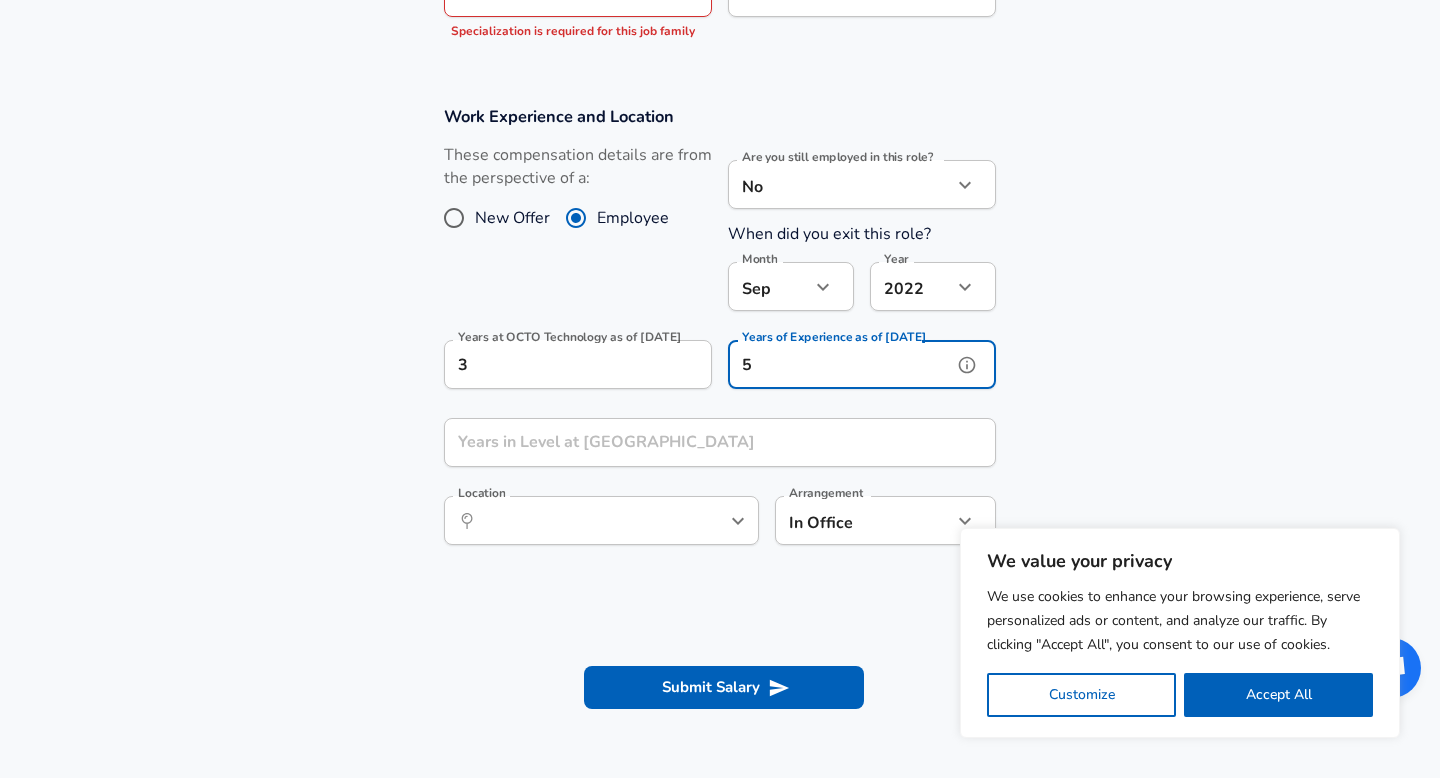 type on "5" 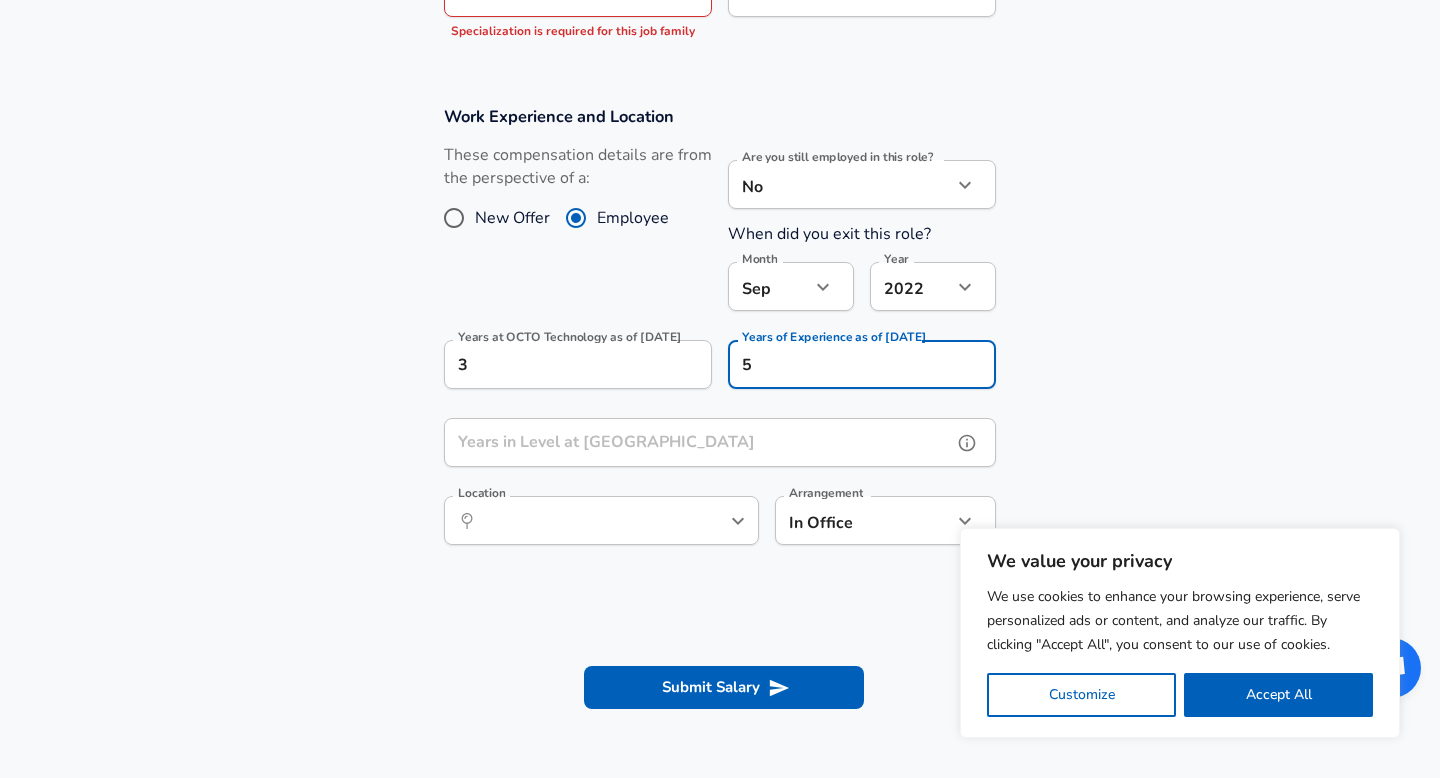click on "Years in Level at OCTO Technology Years in Level at [GEOGRAPHIC_DATA]" at bounding box center [720, 445] 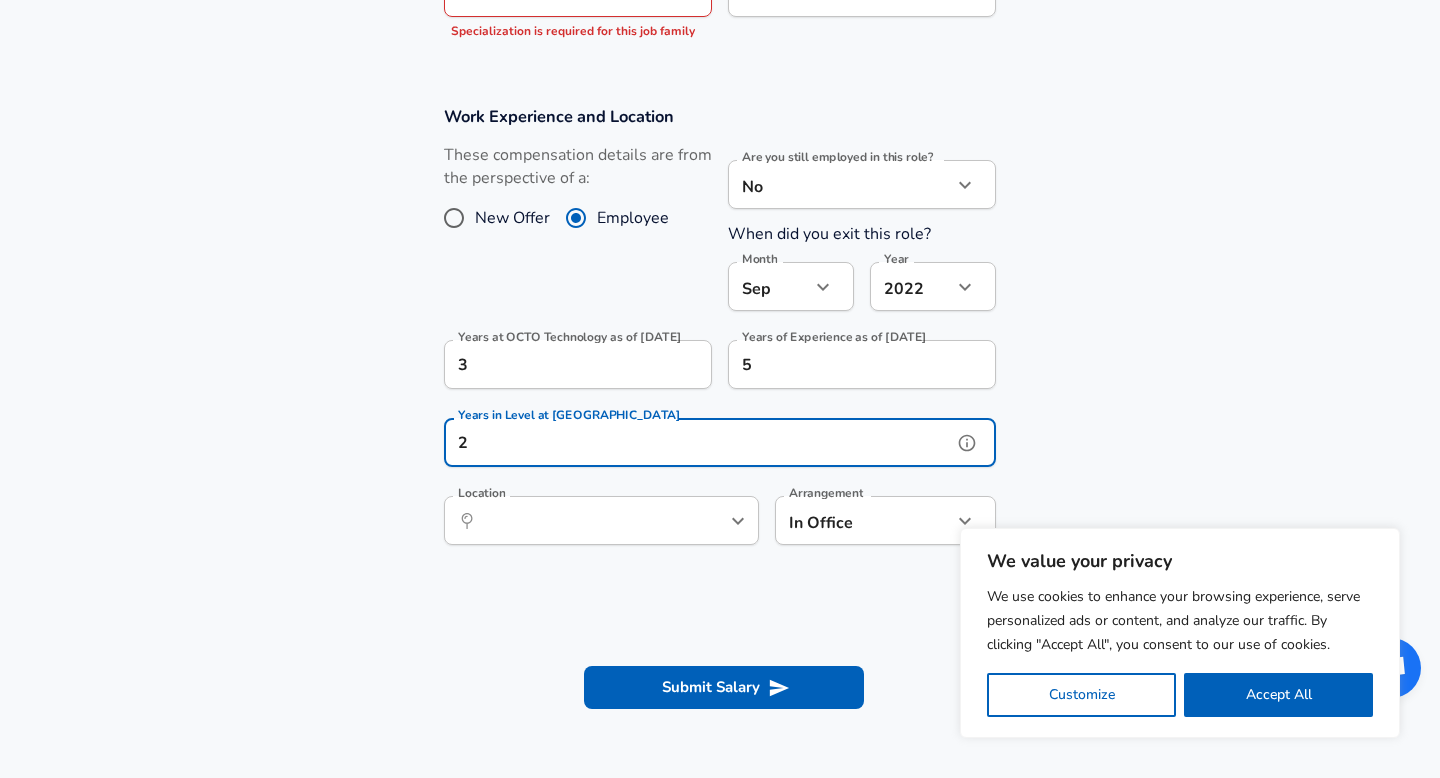 type on "2" 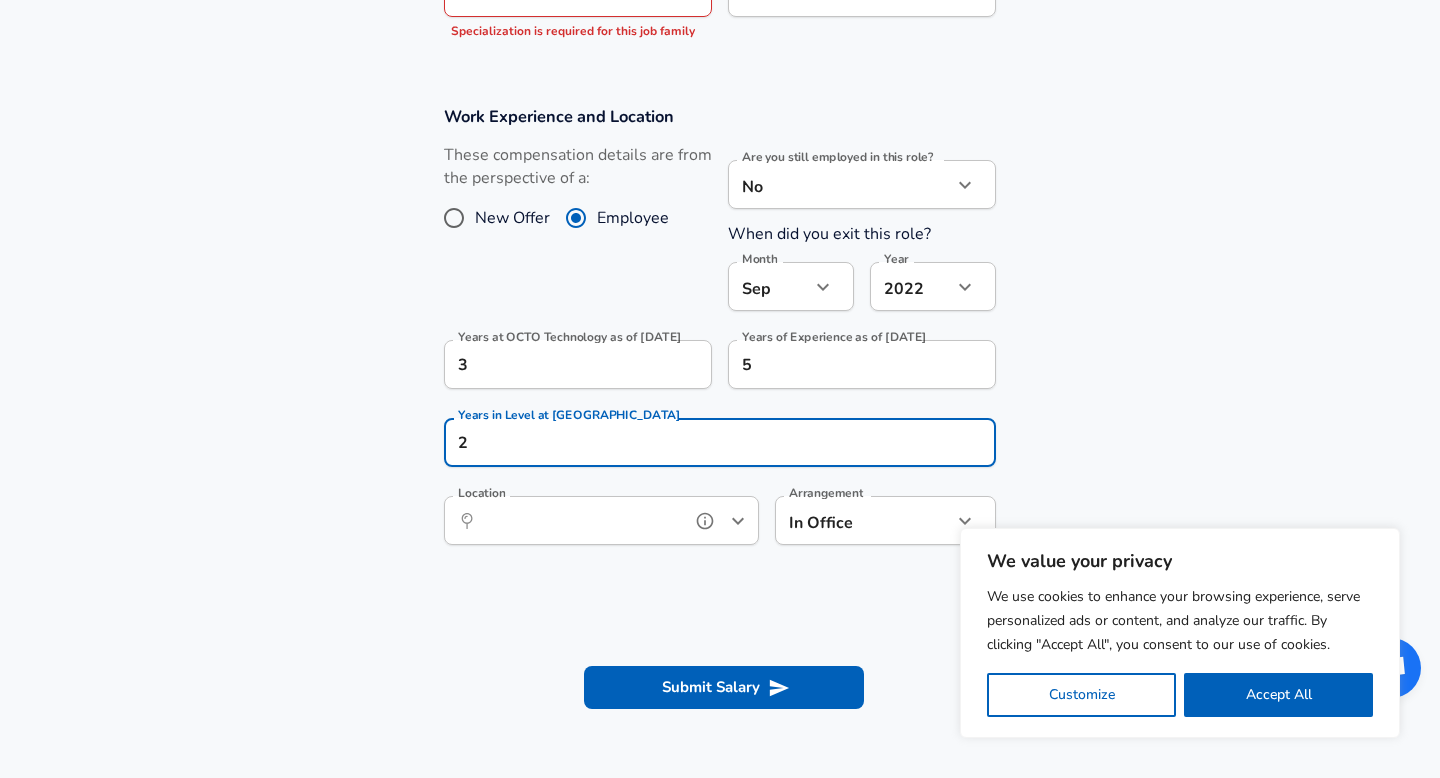 click on "Location" at bounding box center (579, 520) 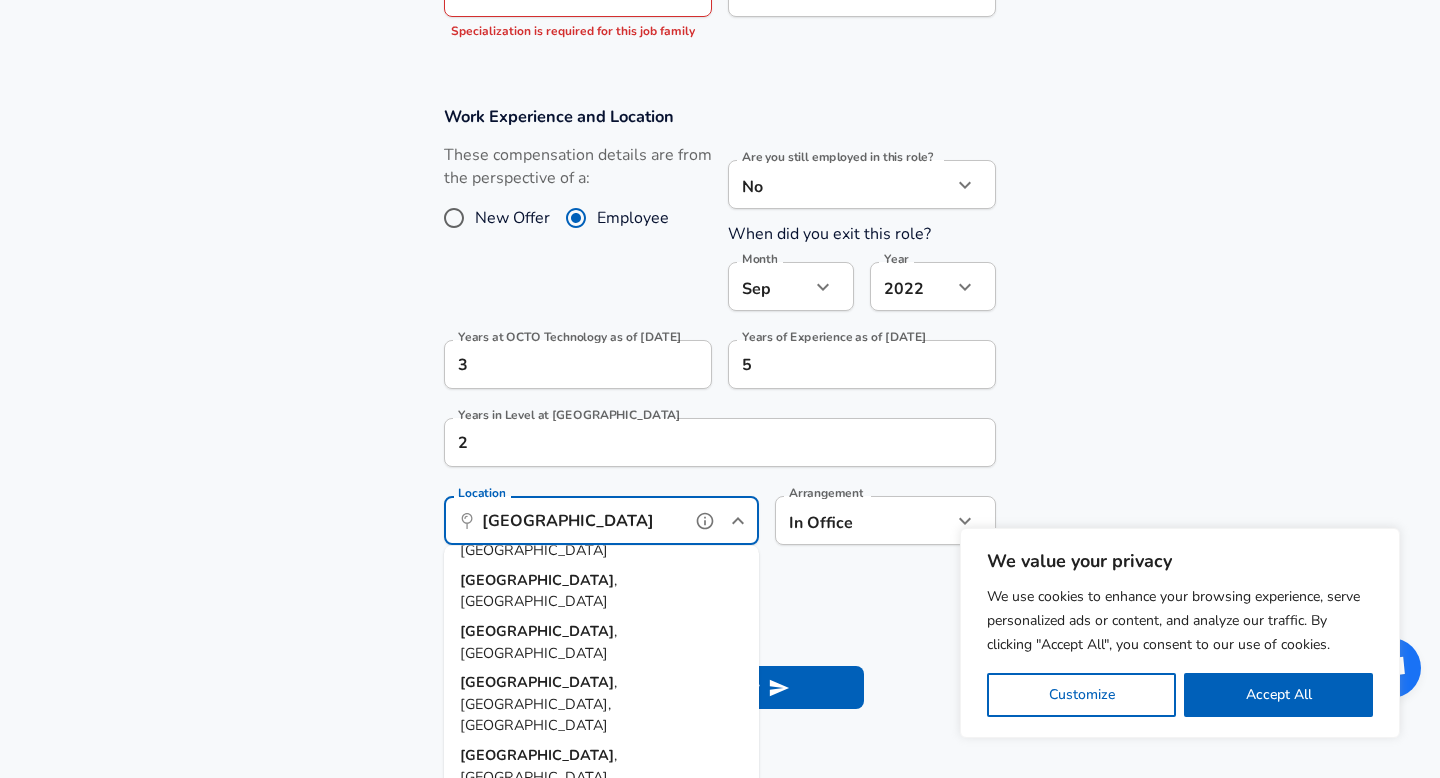 scroll, scrollTop: 149, scrollLeft: 0, axis: vertical 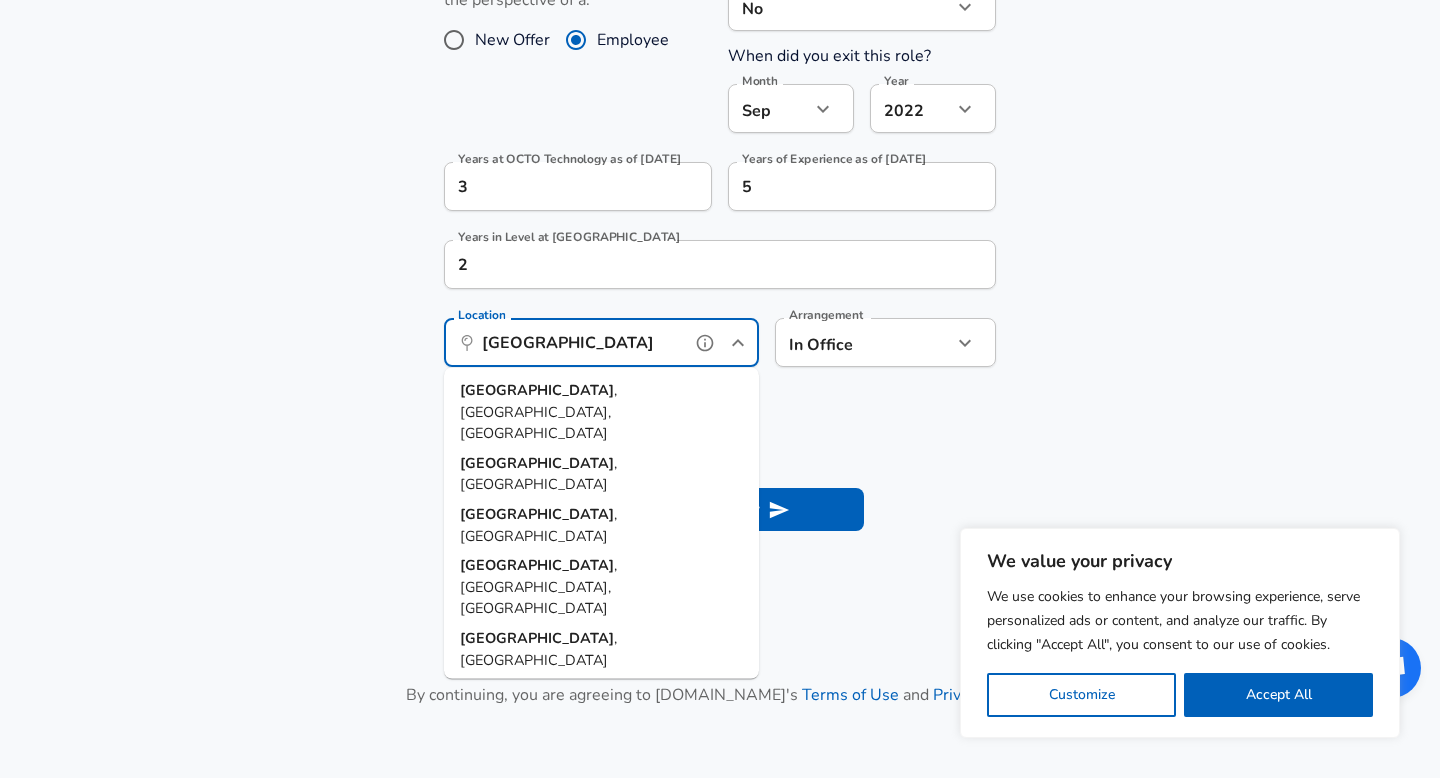 click on "[GEOGRAPHIC_DATA] , [GEOGRAPHIC_DATA], [GEOGRAPHIC_DATA]" at bounding box center (601, 412) 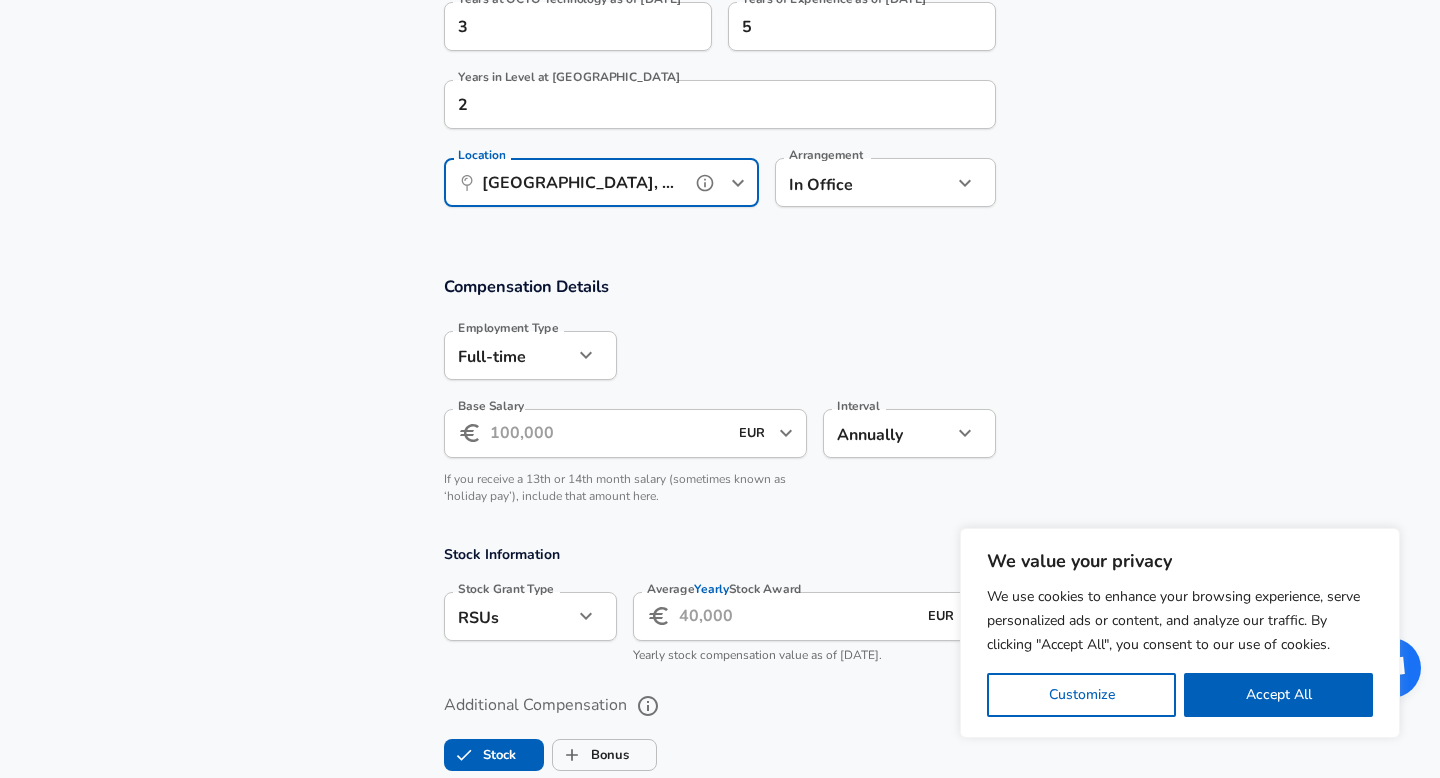 scroll, scrollTop: 1202, scrollLeft: 0, axis: vertical 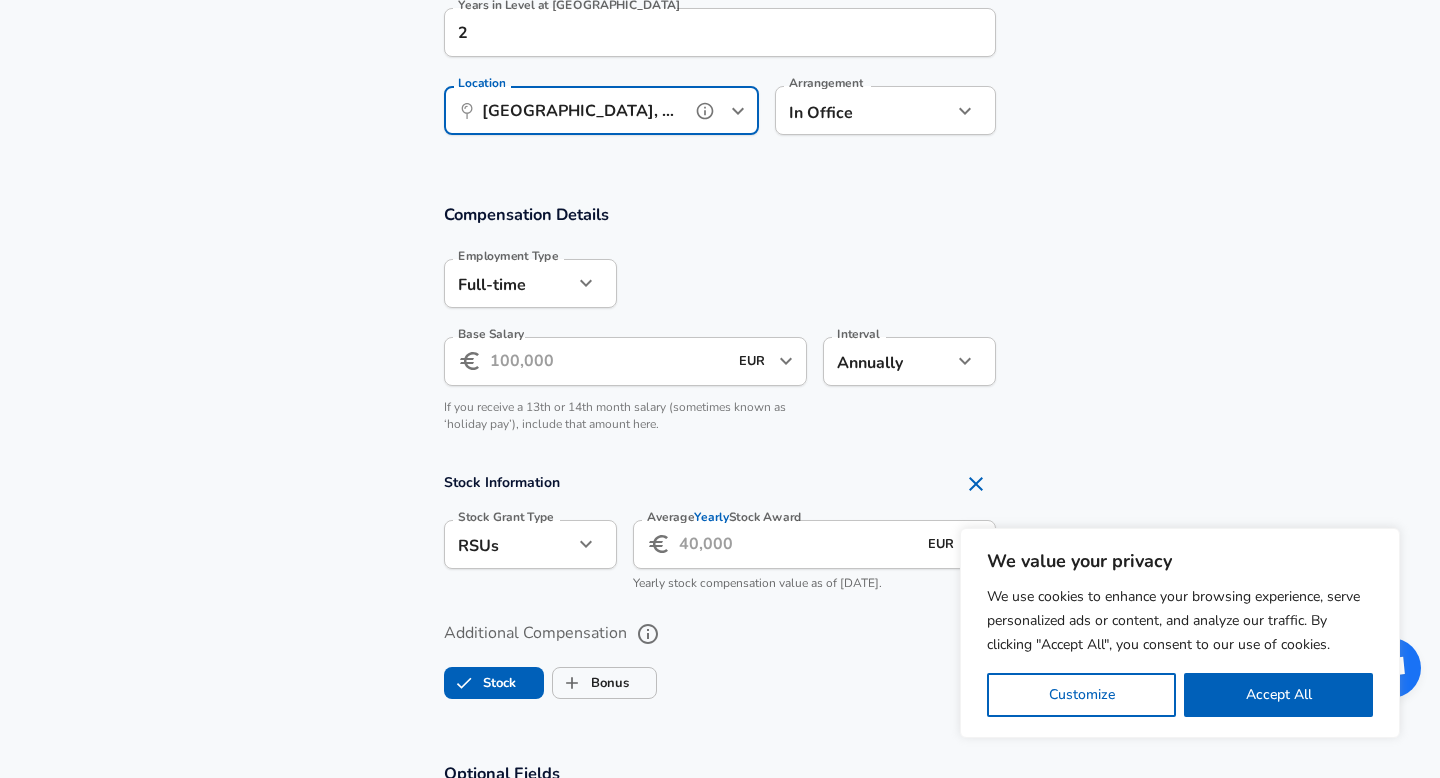 type on "[GEOGRAPHIC_DATA], [GEOGRAPHIC_DATA], [GEOGRAPHIC_DATA]" 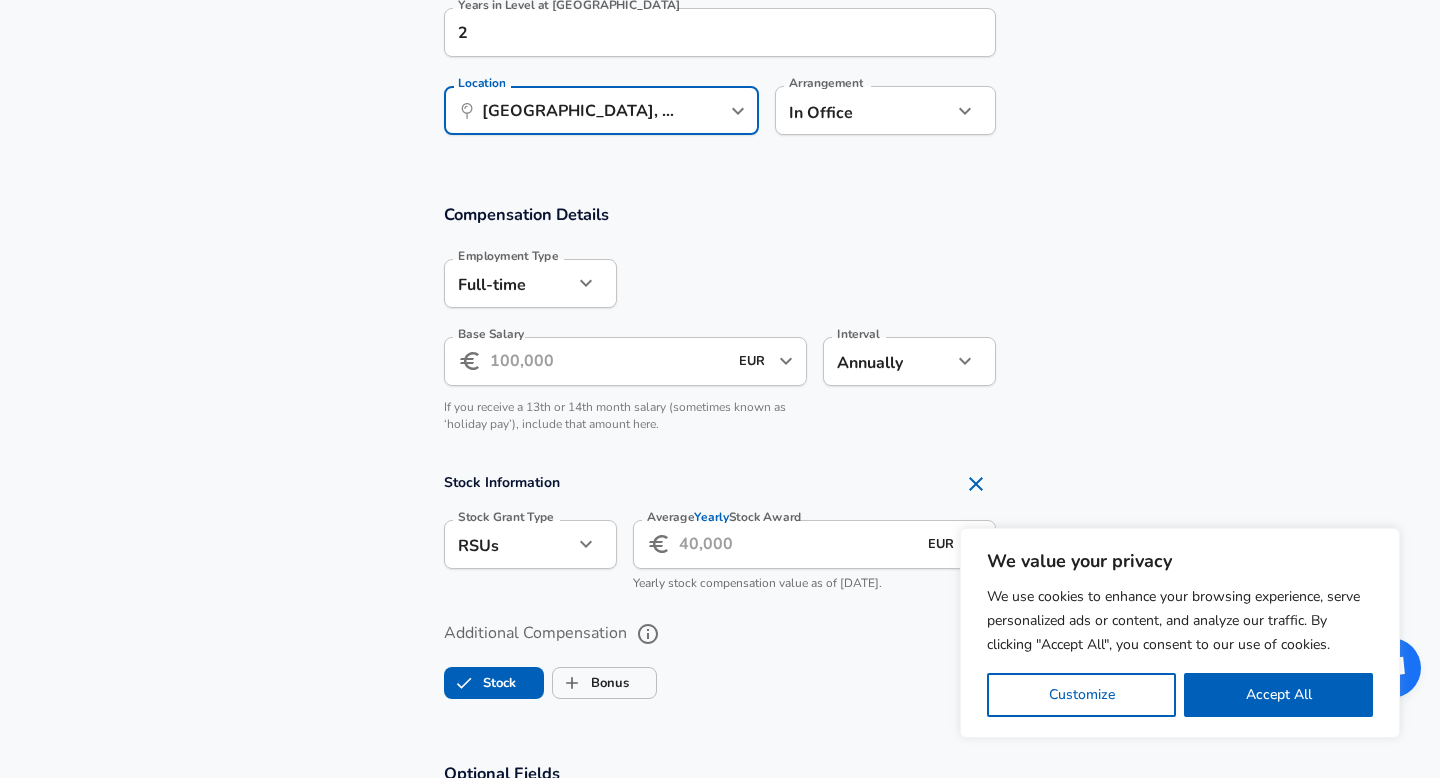 click on "Base Salary" at bounding box center [608, 361] 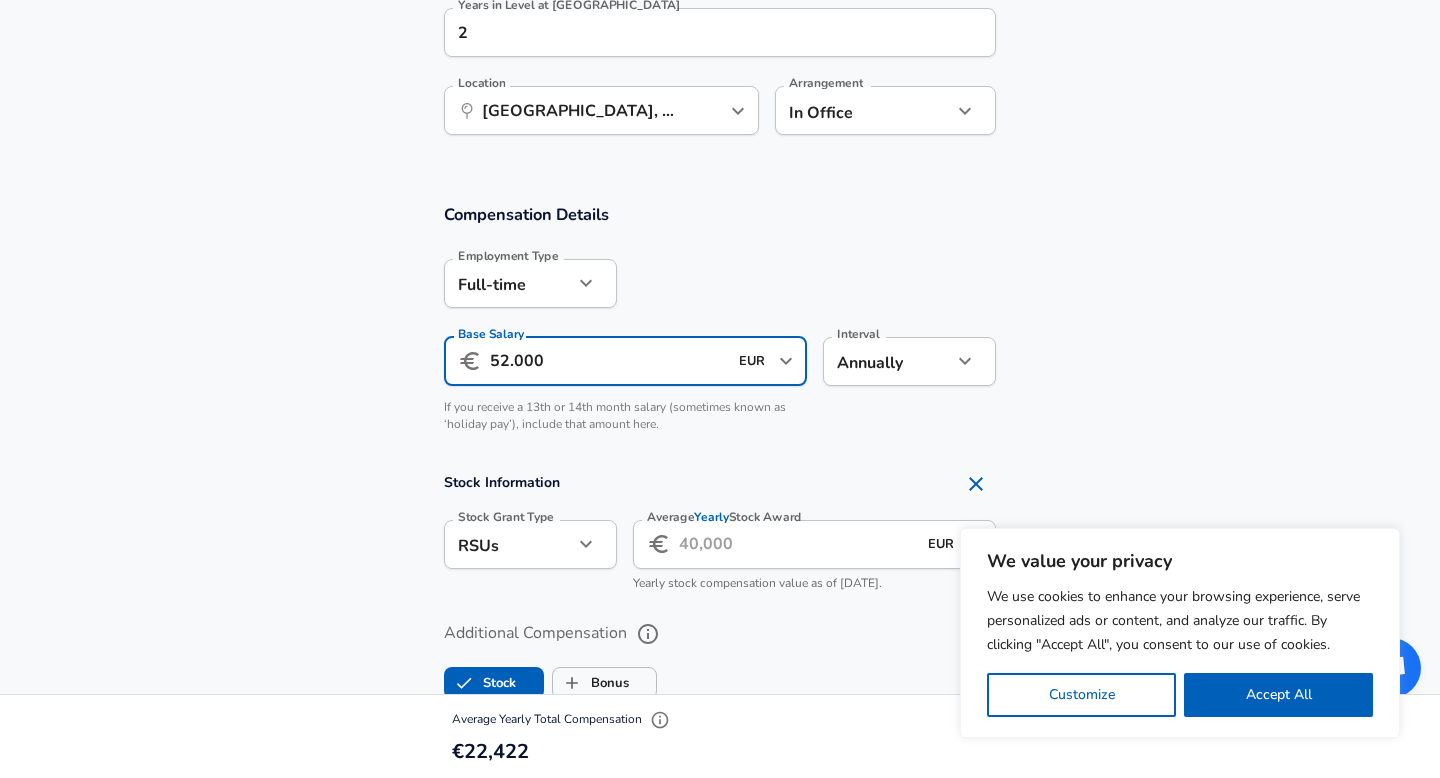 scroll, scrollTop: 1537, scrollLeft: 0, axis: vertical 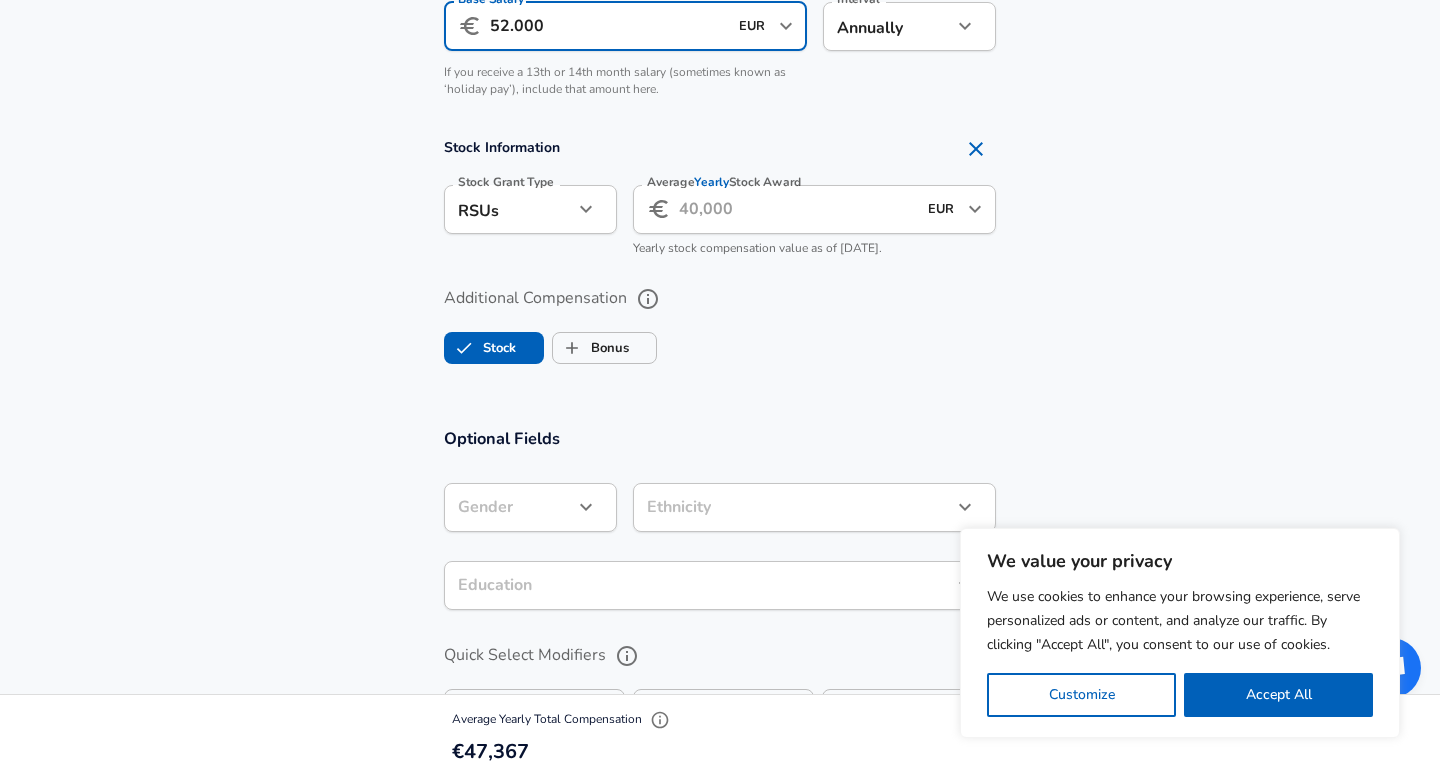 type on "52.000" 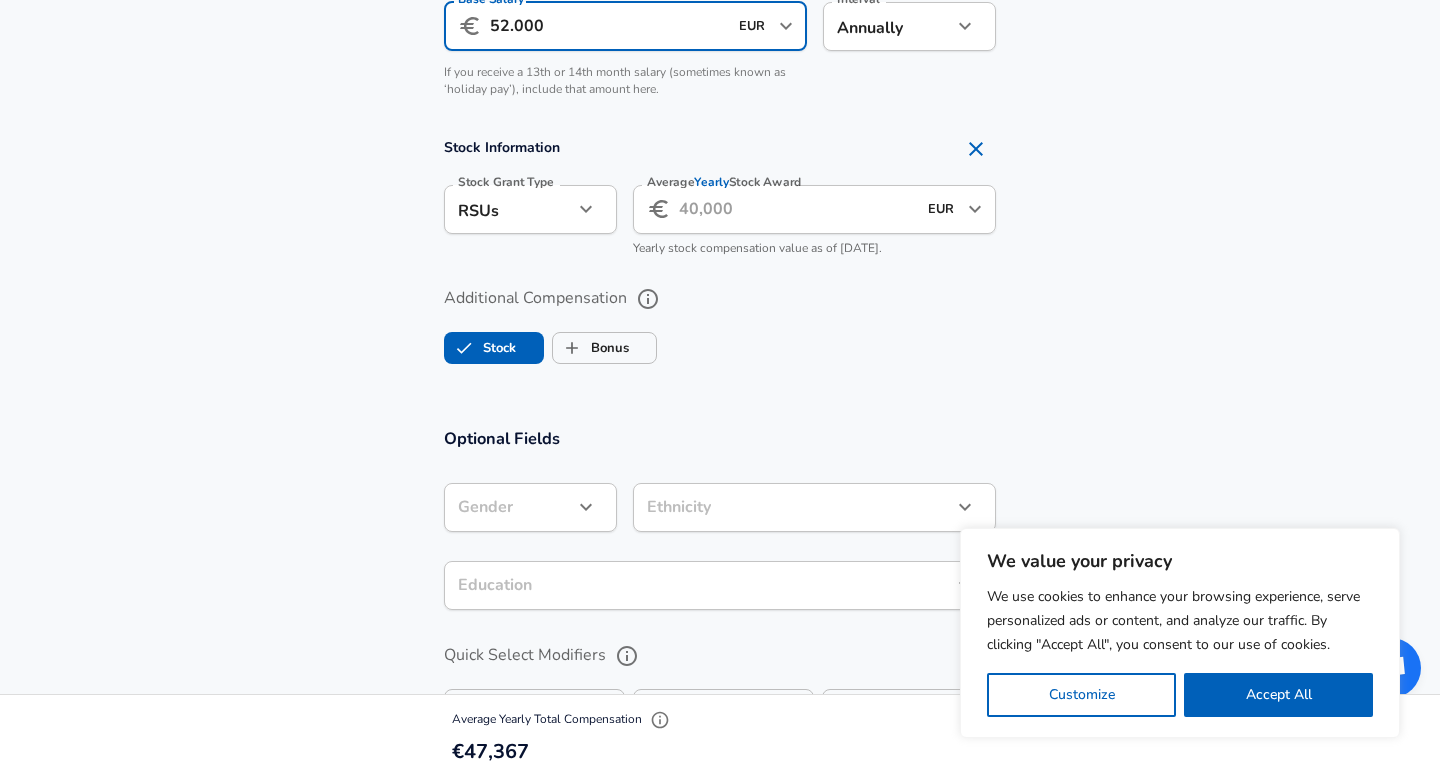 click on "We value your privacy We use cookies to enhance your browsing experience, serve personalized ads or content, and analyze our traffic. By clicking "Accept All", you consent to our use of cookies. Customize    Accept All   Customize Consent Preferences   We use cookies to help you navigate efficiently and perform certain functions. You will find detailed information about all cookies under each consent category below. The cookies that are categorized as "Necessary" are stored on your browser as they are essential for enabling the basic functionalities of the site. ...  Show more Necessary Always Active Necessary cookies are required to enable the basic features of this site, such as providing secure log-in or adjusting your consent preferences. These cookies do not store any personally identifiable data. Cookie _GRECAPTCHA Duration 5 months 27 days Description Google Recaptcha service sets this cookie to identify bots to protect the website against malicious spam attacks. Cookie __stripe_mid Duration 1 year MR" at bounding box center [720, -1148] 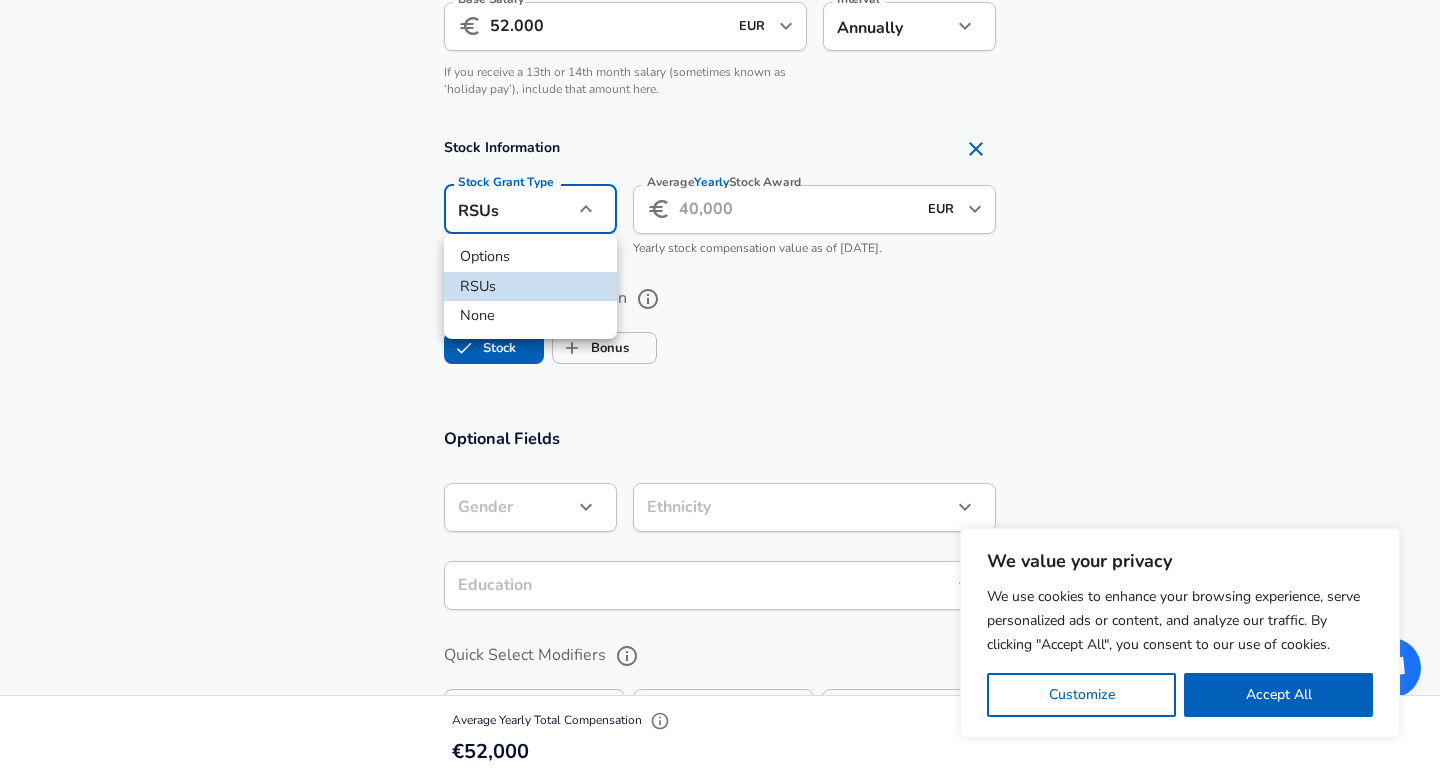click on "None" at bounding box center (530, 316) 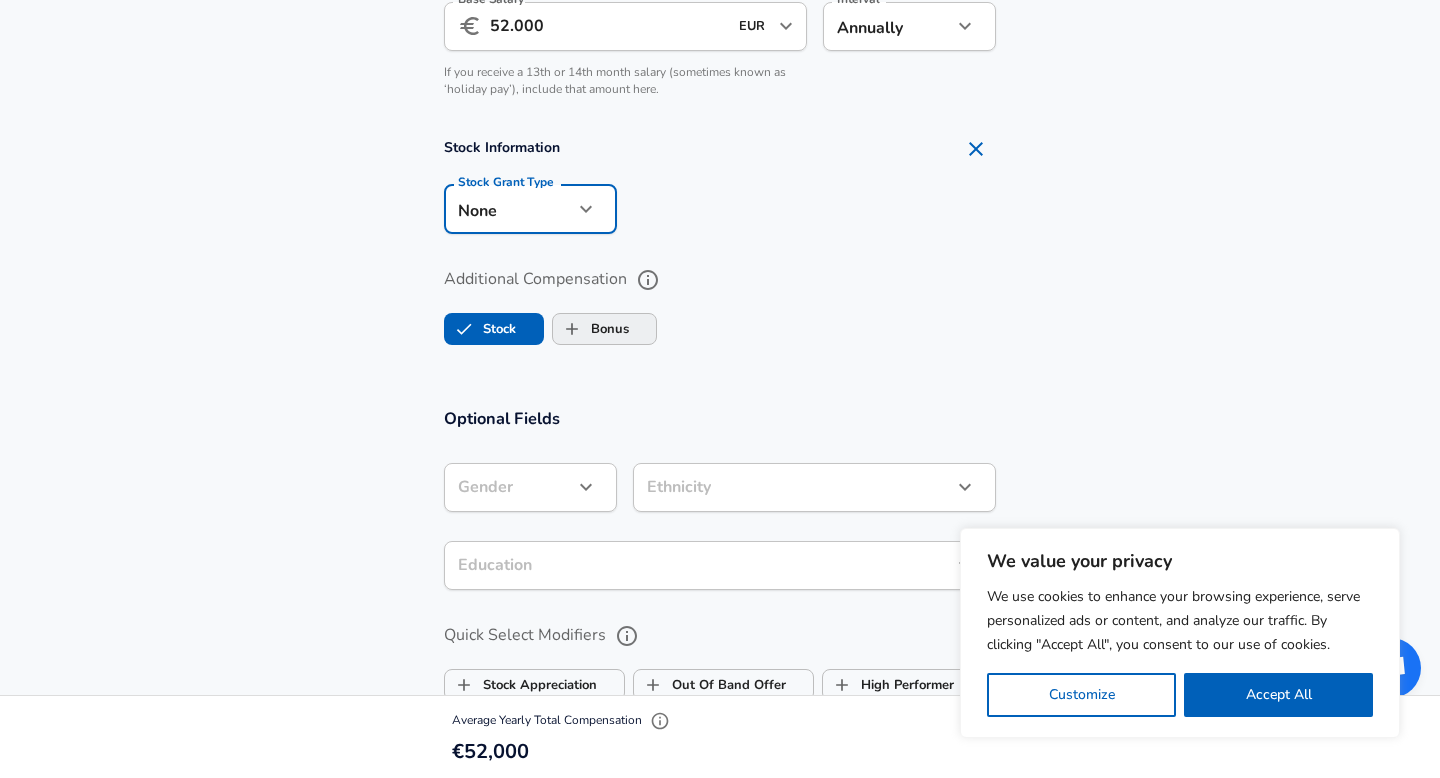 click on "Bonus" at bounding box center (591, 329) 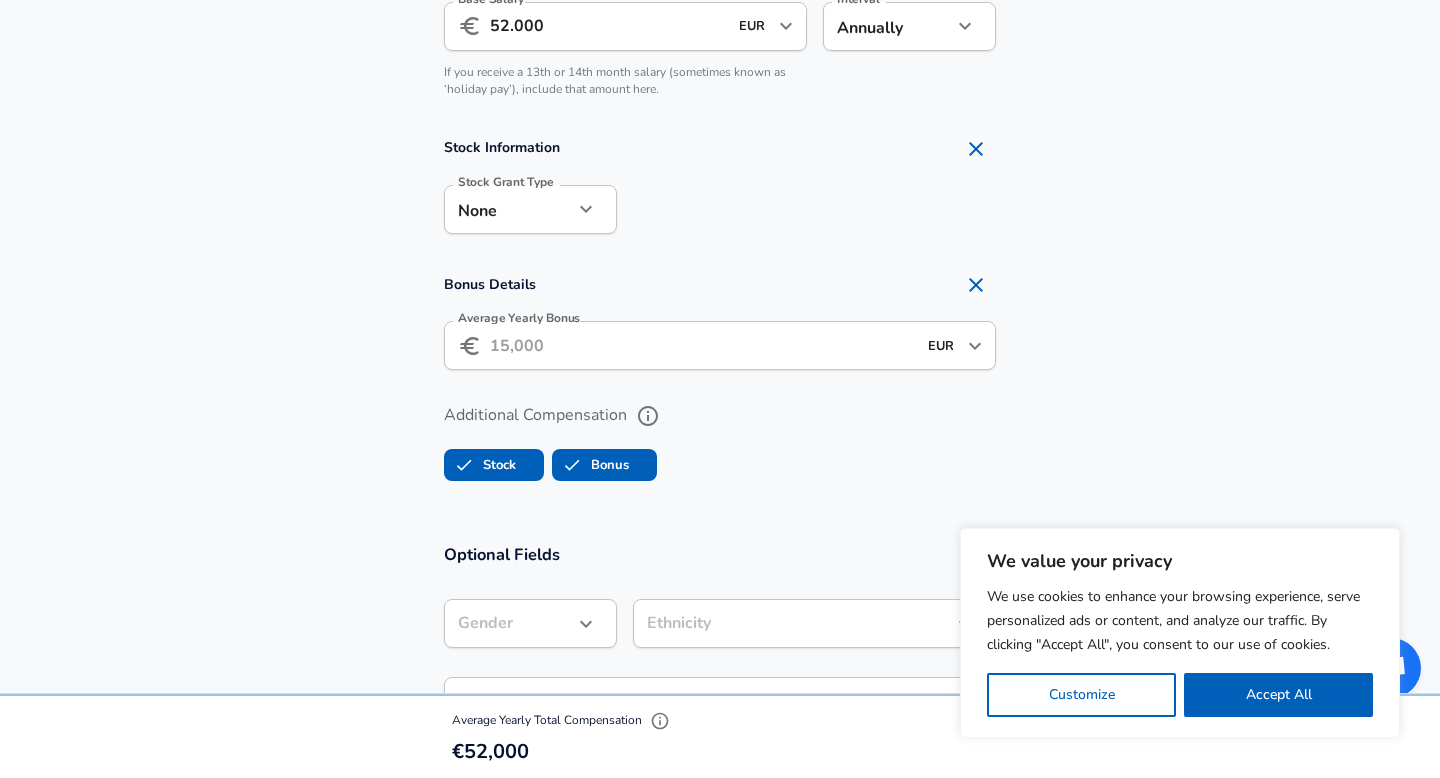 click on "Average Yearly Bonus" at bounding box center [703, 345] 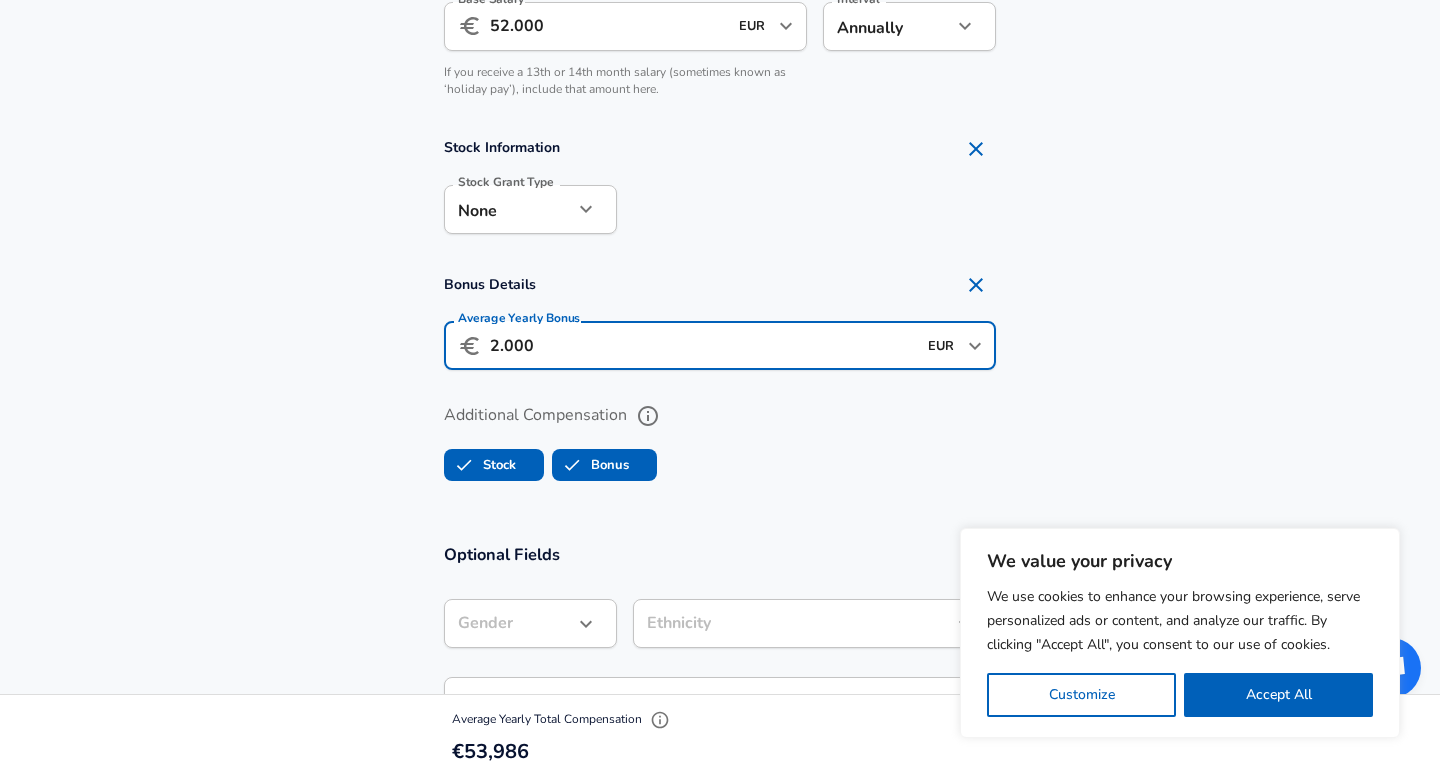 type on "2.000" 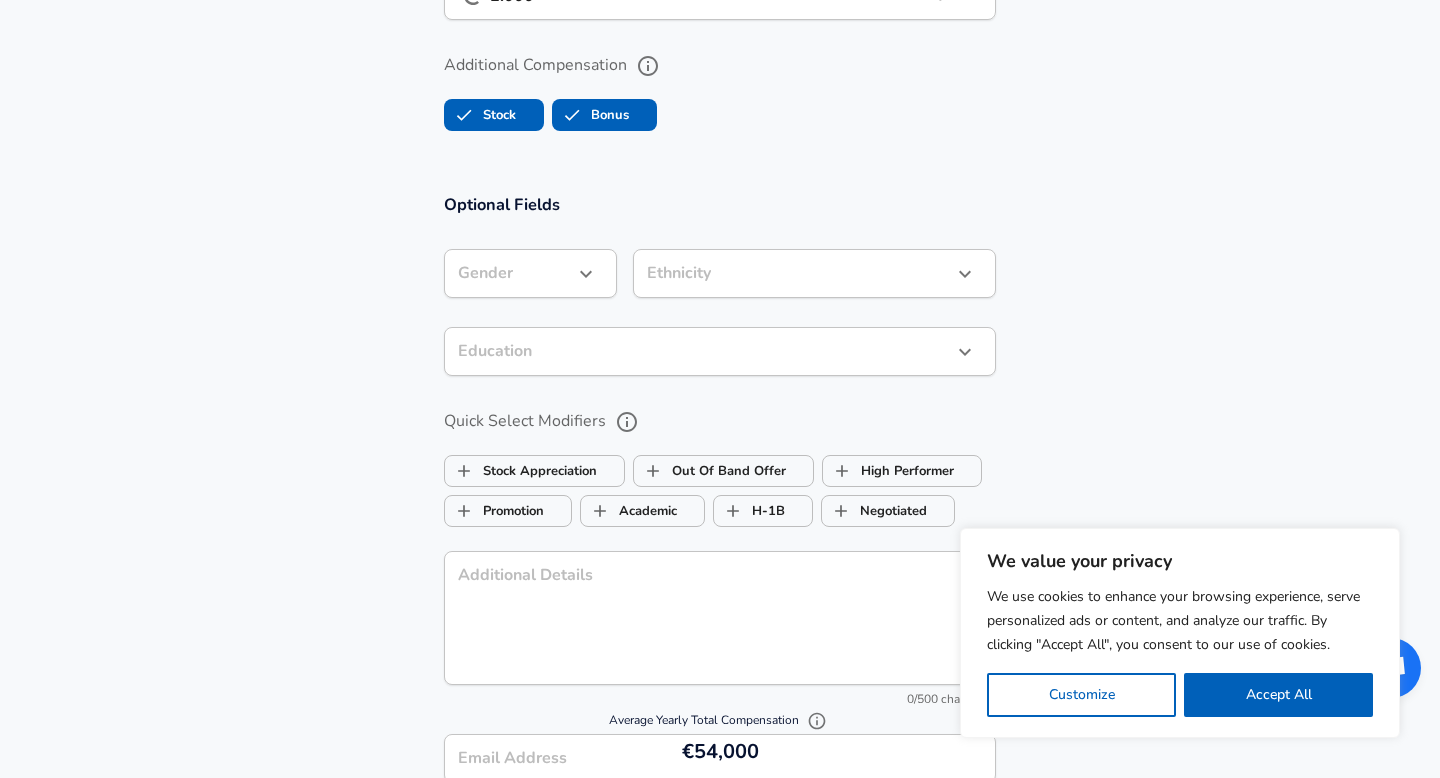 scroll, scrollTop: 1691, scrollLeft: 0, axis: vertical 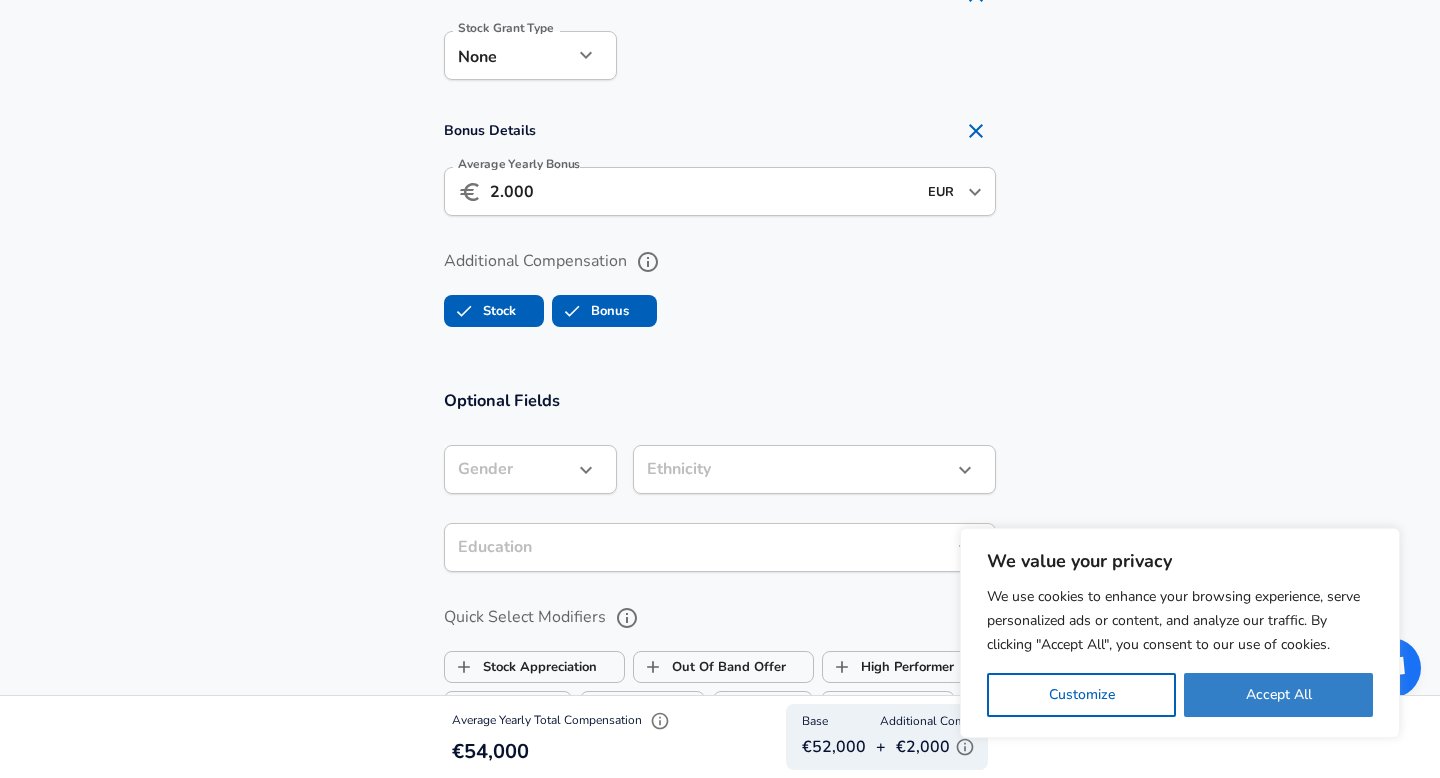 click on "Accept All" at bounding box center (1278, 695) 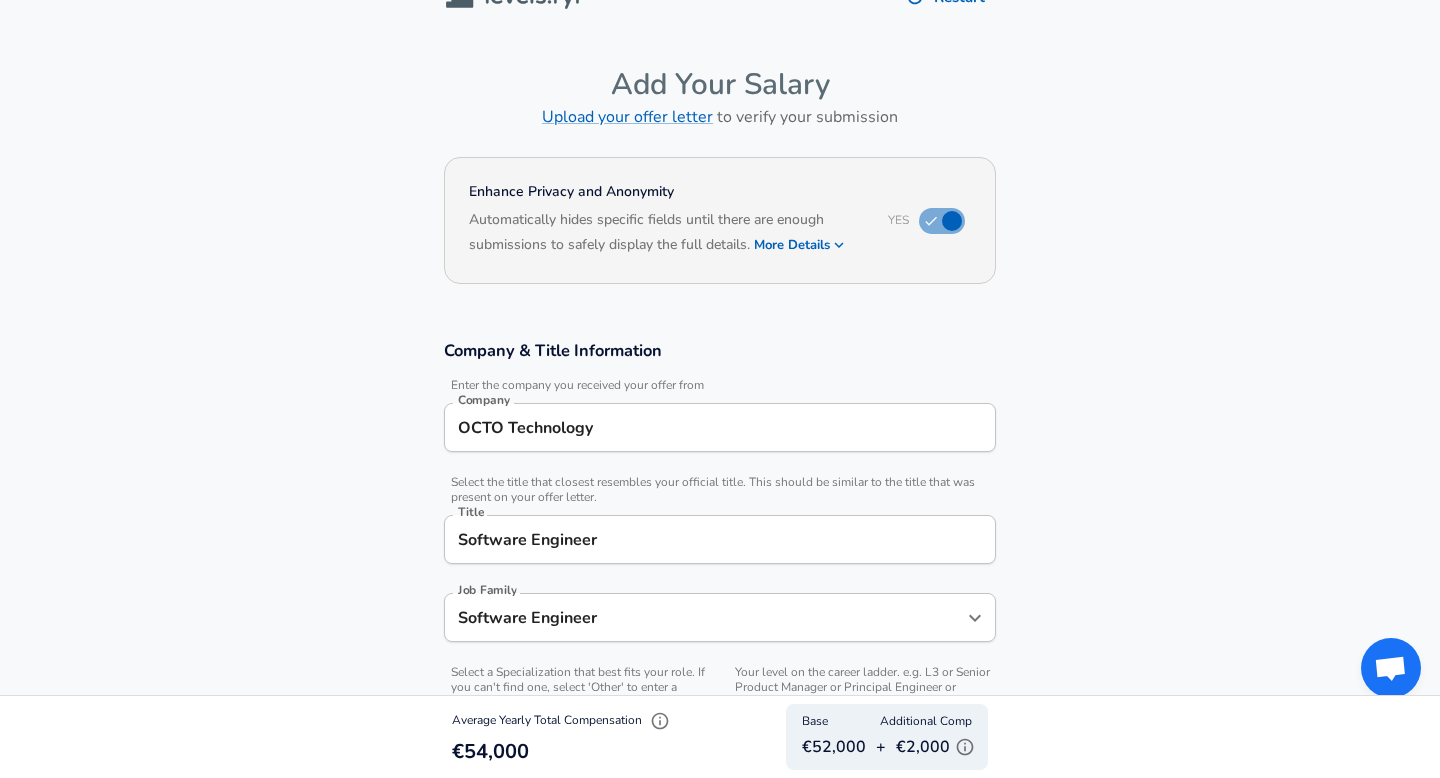 scroll, scrollTop: 0, scrollLeft: 0, axis: both 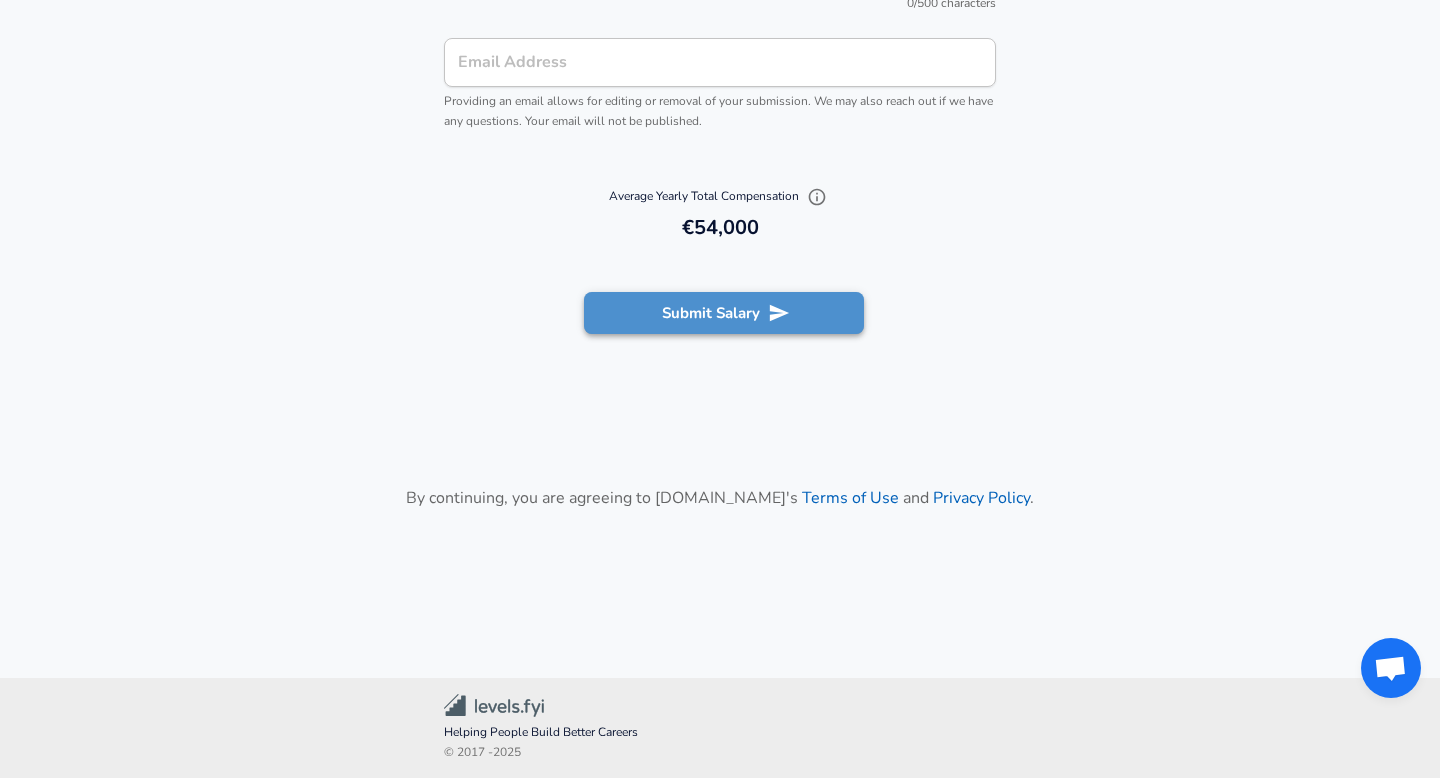click 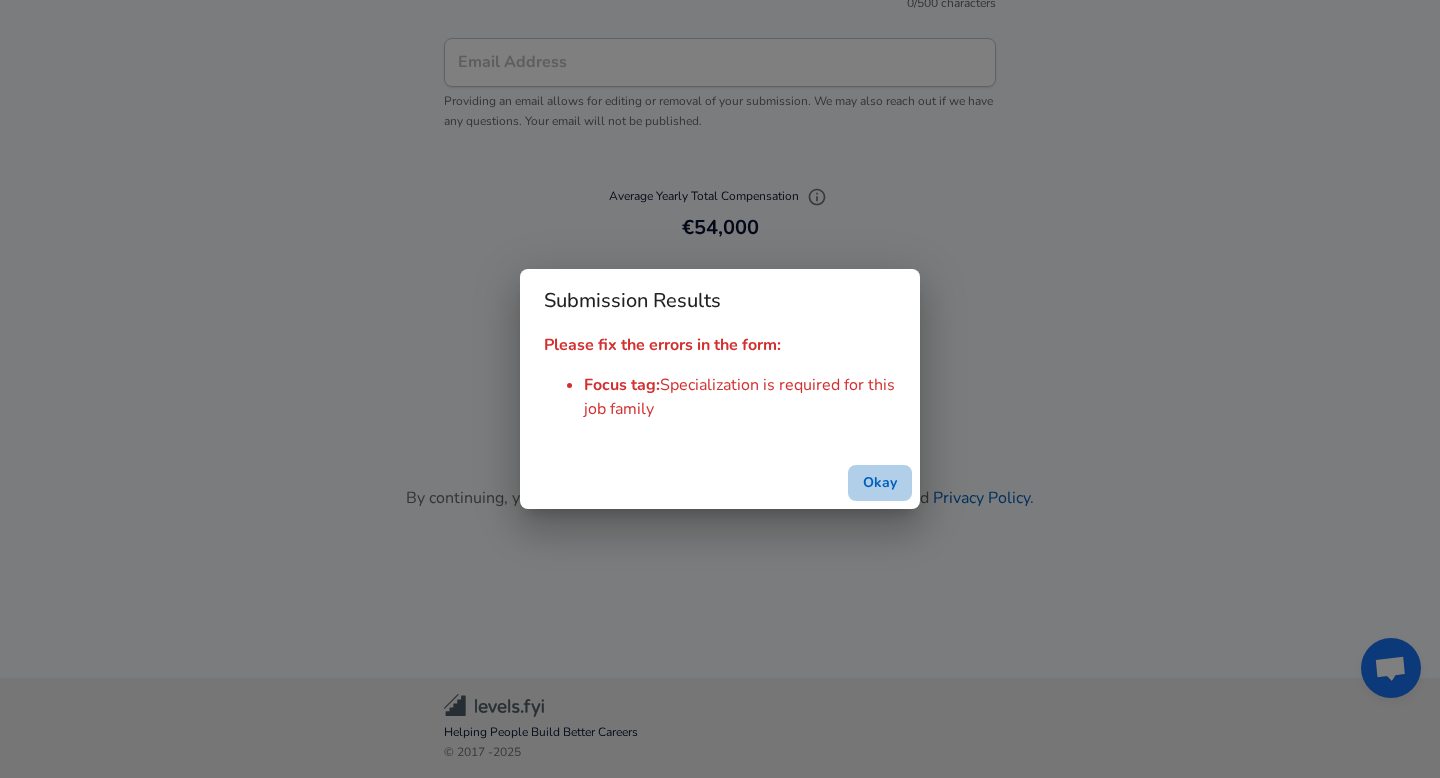click on "Okay" at bounding box center (880, 483) 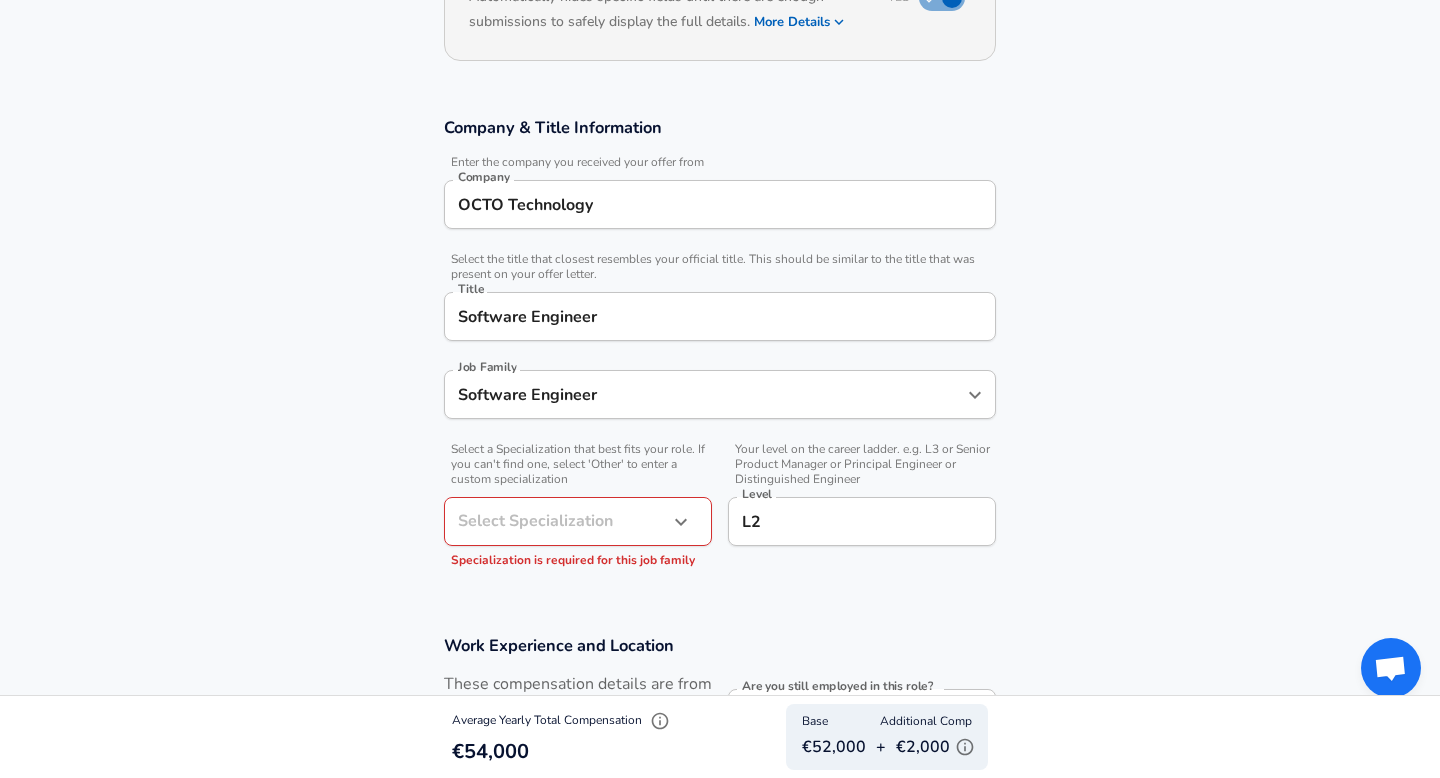 scroll, scrollTop: 320, scrollLeft: 0, axis: vertical 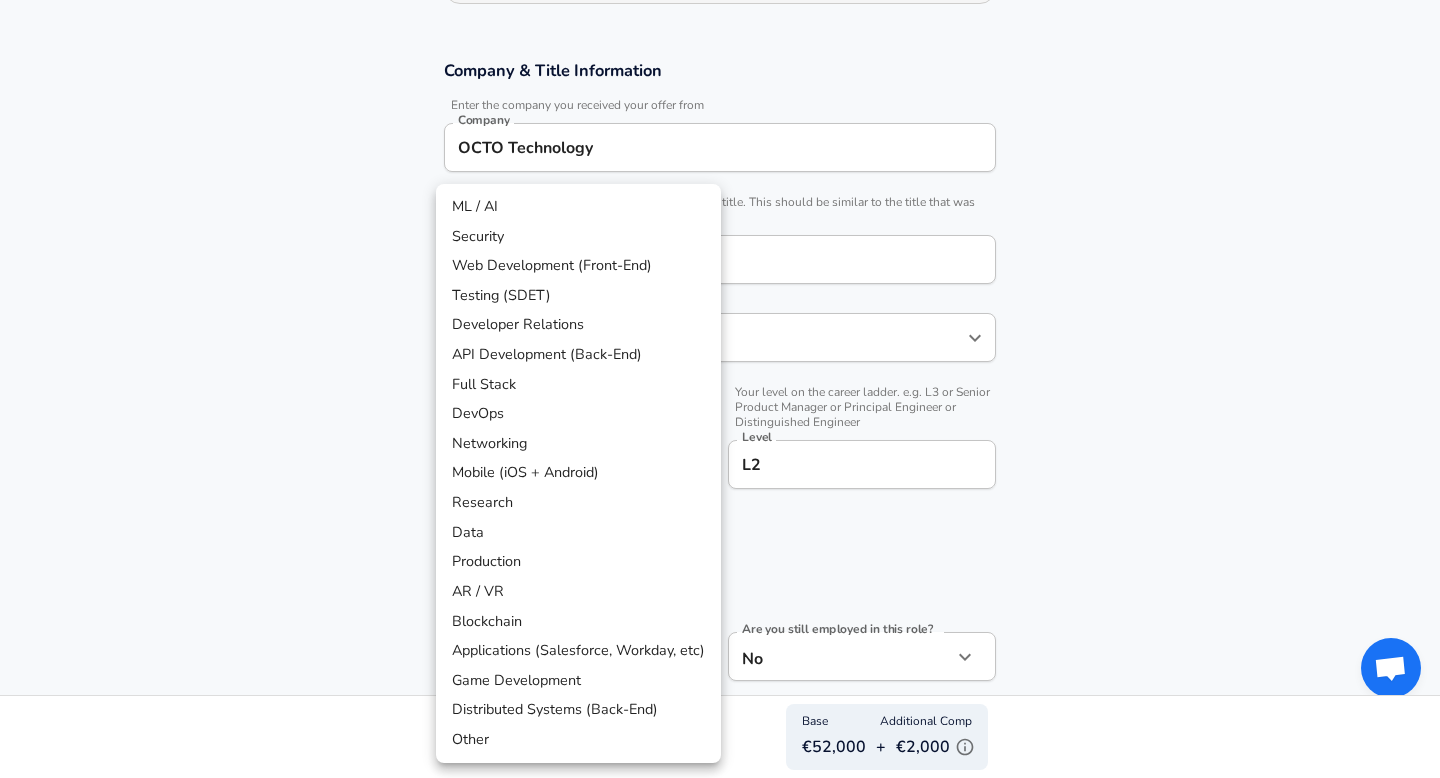 click on "We value your privacy We use cookies to enhance your browsing experience, serve personalized ads or content, and analyze our traffic. By clicking "Accept All", you consent to our use of cookies. Customize    Accept All   Customize Consent Preferences   We use cookies to help you navigate efficiently and perform certain functions. You will find detailed information about all cookies under each consent category below. The cookies that are categorized as "Necessary" are stored on your browser as they are essential for enabling the basic functionalities of the site. ...  Show more Necessary Always Active Necessary cookies are required to enable the basic features of this site, such as providing secure log-in or adjusting your consent preferences. These cookies do not store any personally identifiable data. Cookie _GRECAPTCHA Duration 5 months 27 days Description Google Recaptcha service sets this cookie to identify bots to protect the website against malicious spam attacks. Cookie __stripe_mid Duration 1 year MR" at bounding box center [720, 69] 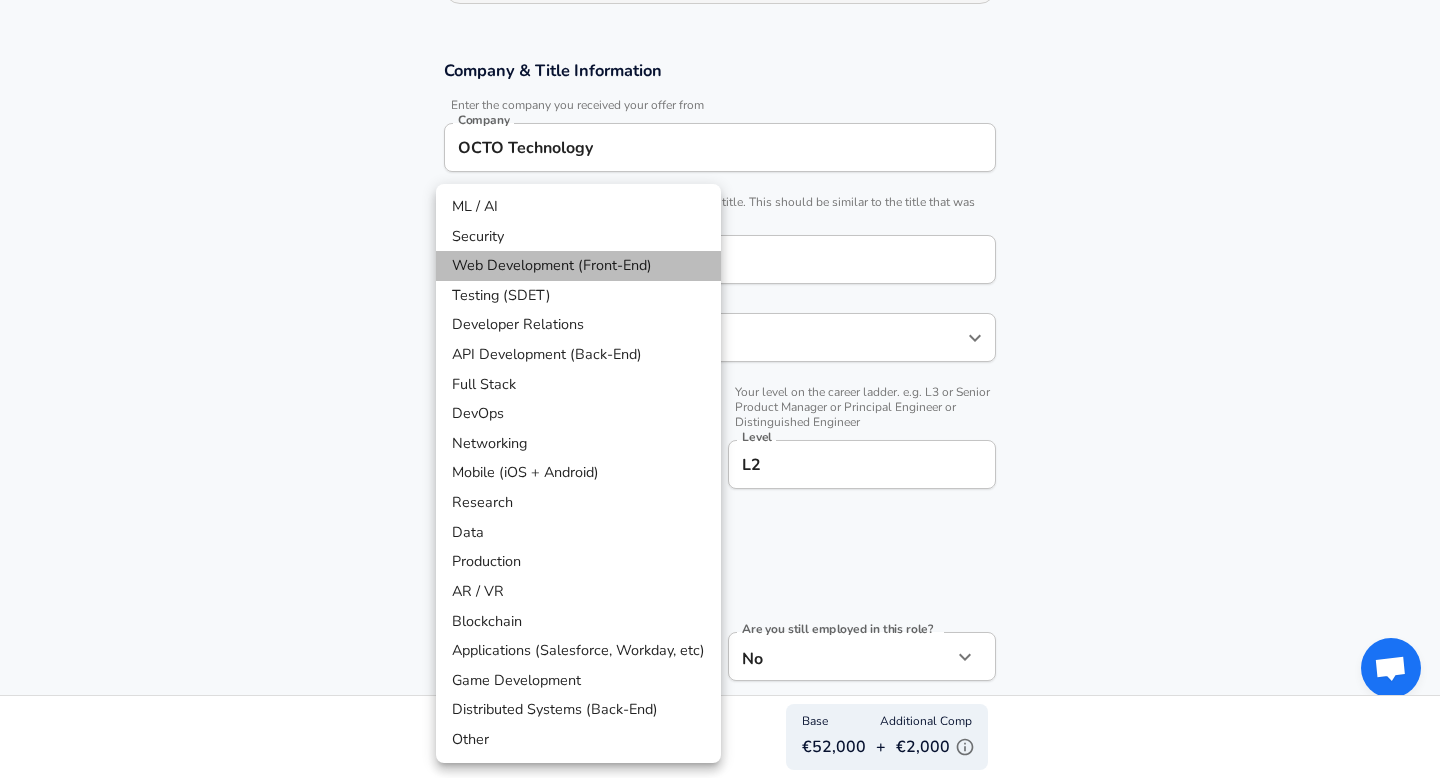 click on "Web Development (Front-End)" at bounding box center [578, 266] 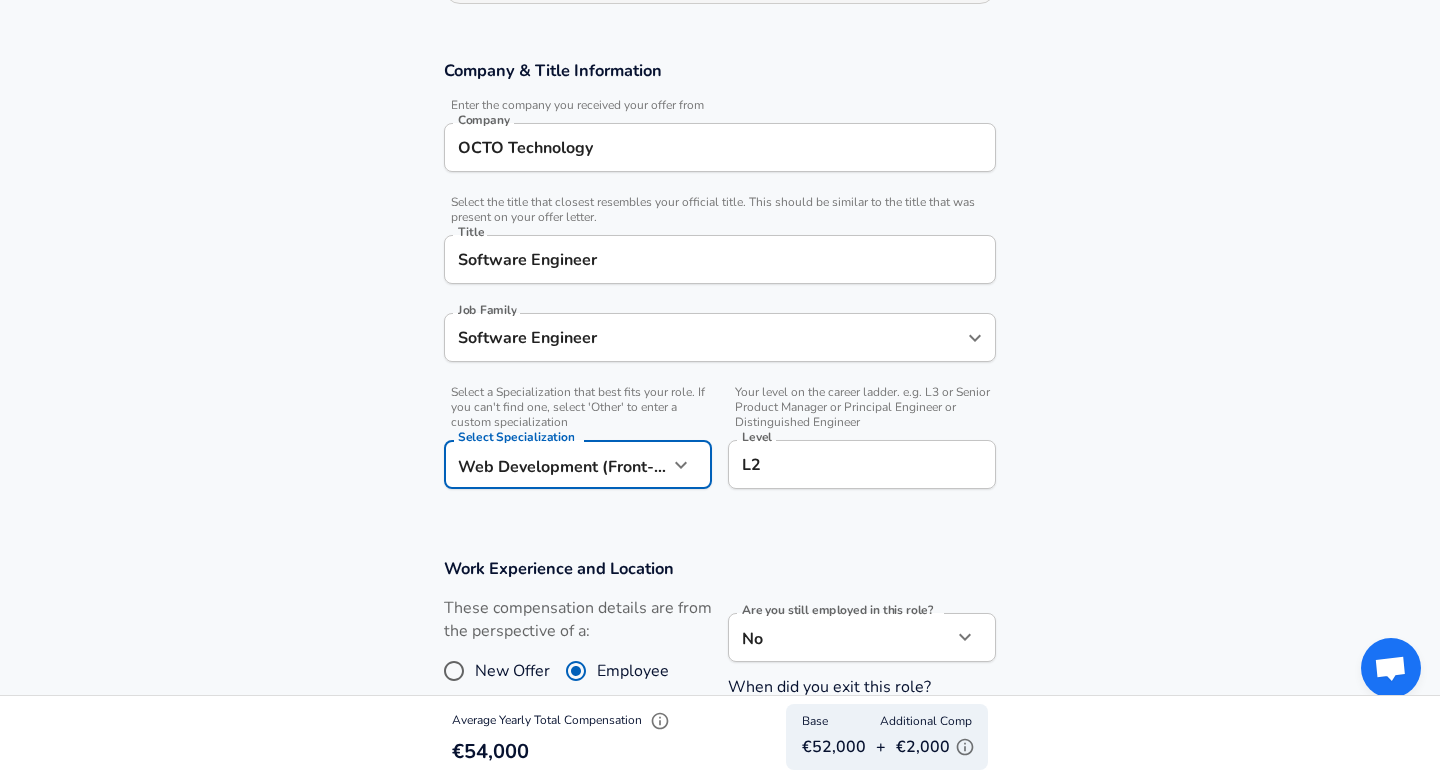 click on "Work Experience and Location These compensation details are from the perspective of a: New Offer Employee Are you still employed in this role? No no Are you still employed in this role? When did you exit this role? Month [DATE] Month Year [DATE] 2022 Year Years at OCTO Technology as of [DATE] 3 Years at OCTO Technology as of [DATE] Years of Experience as of [DATE] 5 Years of Experience as of [DATE] Years in Level at OCTO Technology 2 Years in Level at OCTO Technology Location ​ [GEOGRAPHIC_DATA], [GEOGRAPHIC_DATA], [GEOGRAPHIC_DATA] Location Arrangement In Office office Arrangement" at bounding box center (720, 788) 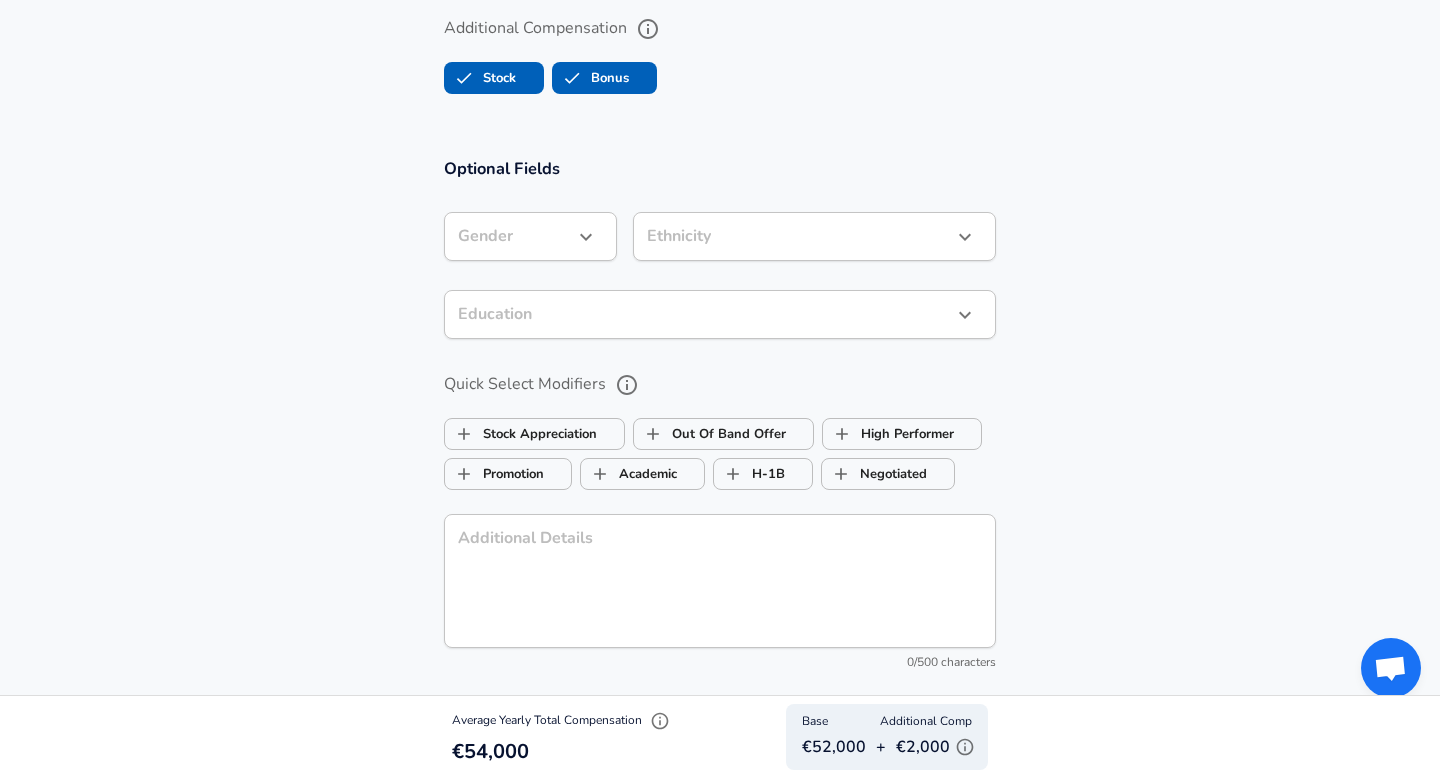 scroll, scrollTop: 2563, scrollLeft: 0, axis: vertical 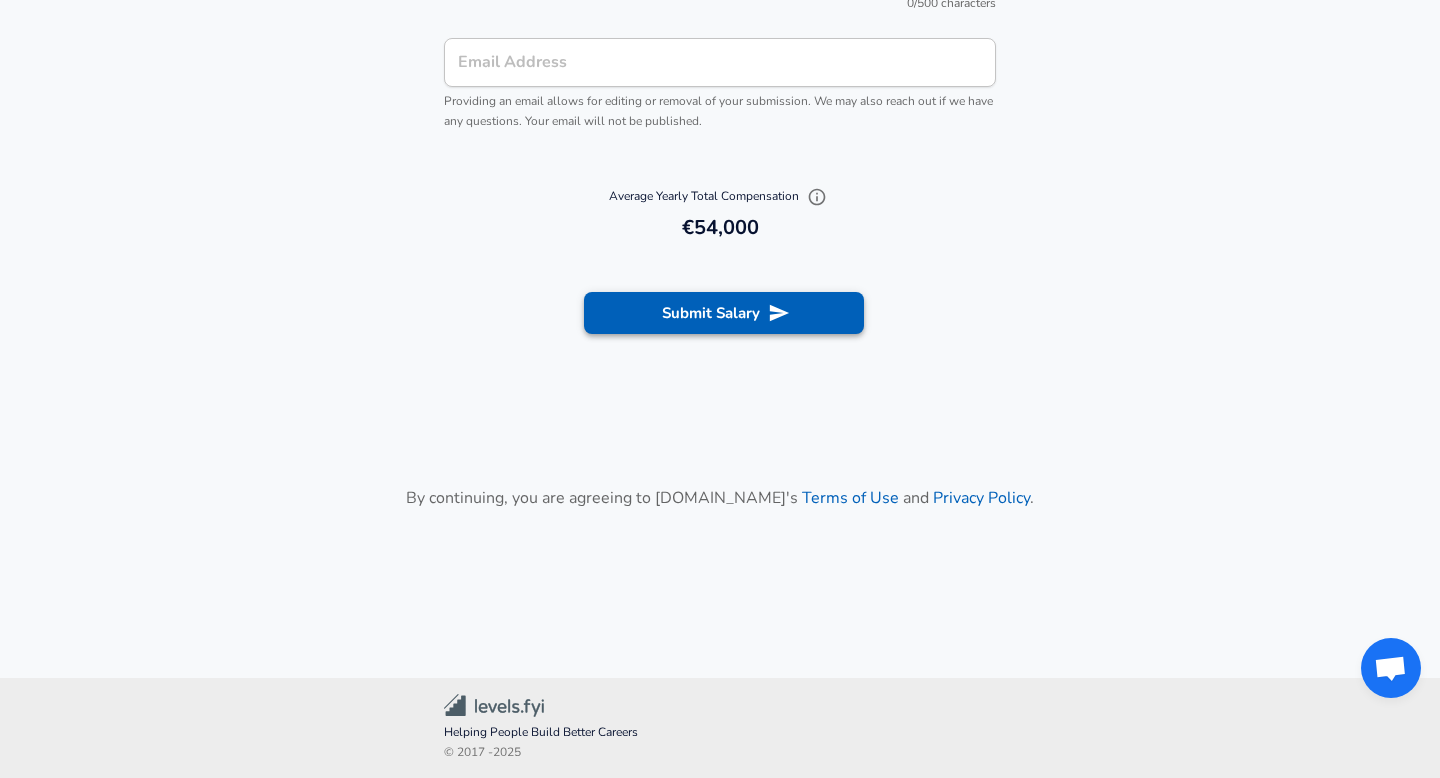click on "Submit Salary" at bounding box center (724, 313) 